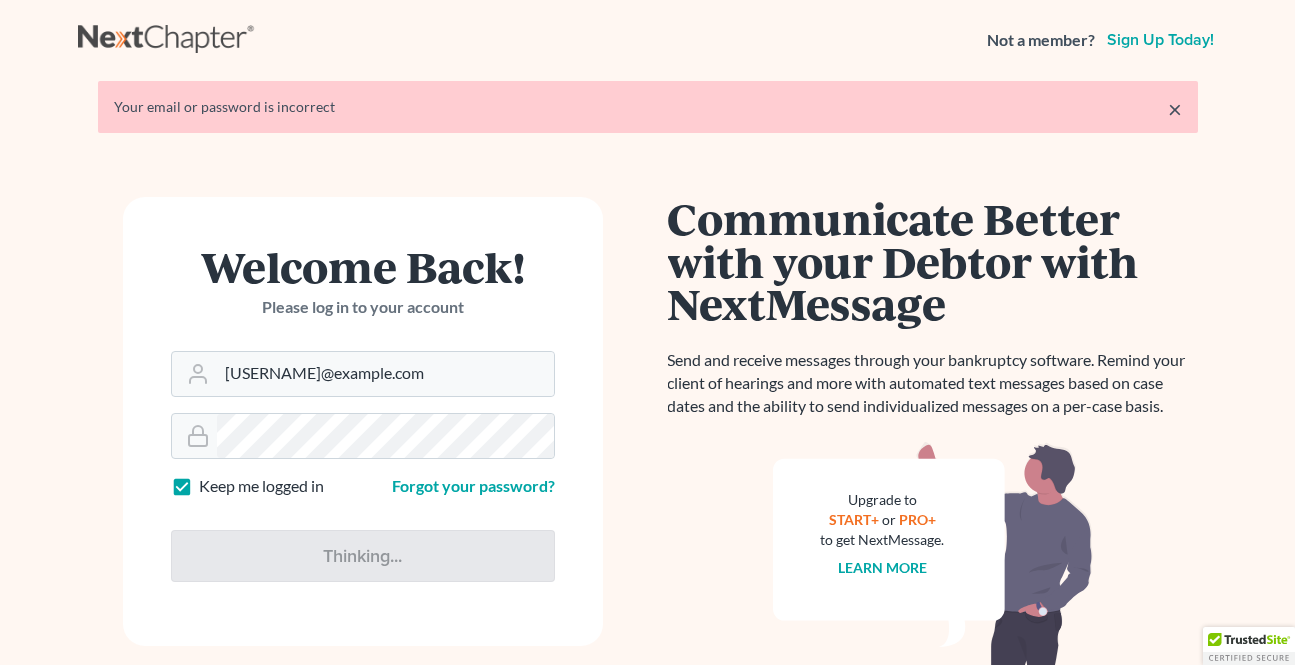 scroll, scrollTop: 0, scrollLeft: 0, axis: both 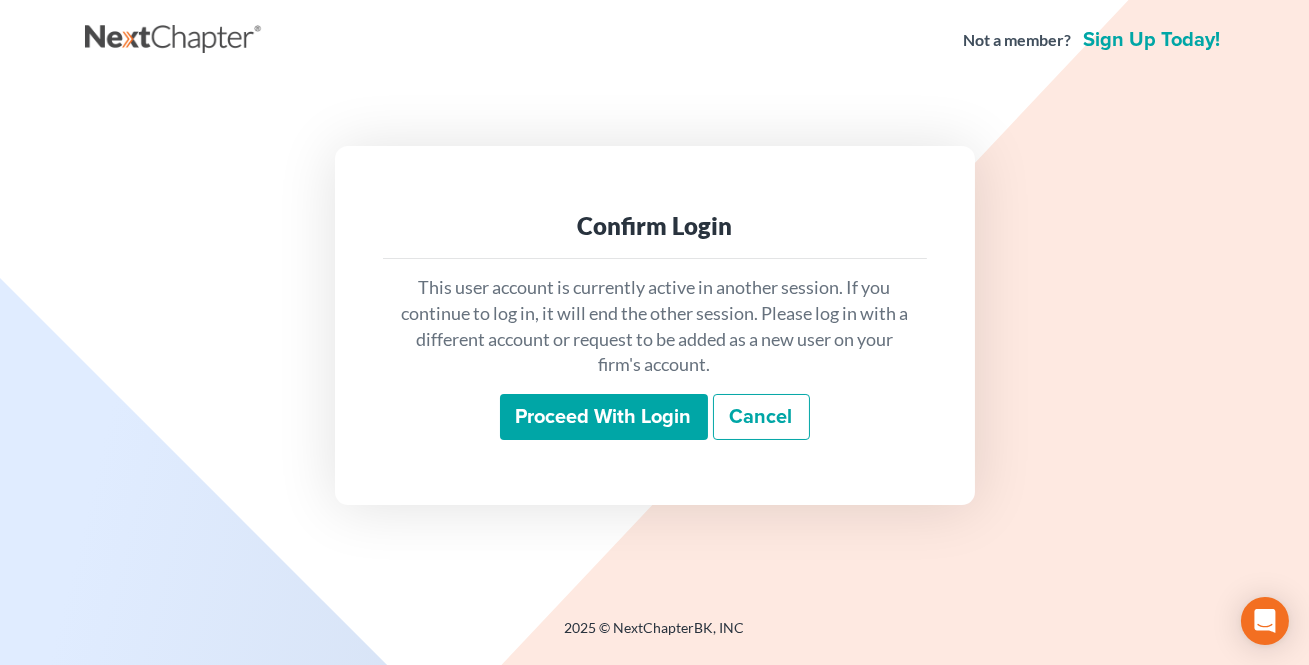 click on "Proceed with login" at bounding box center [604, 417] 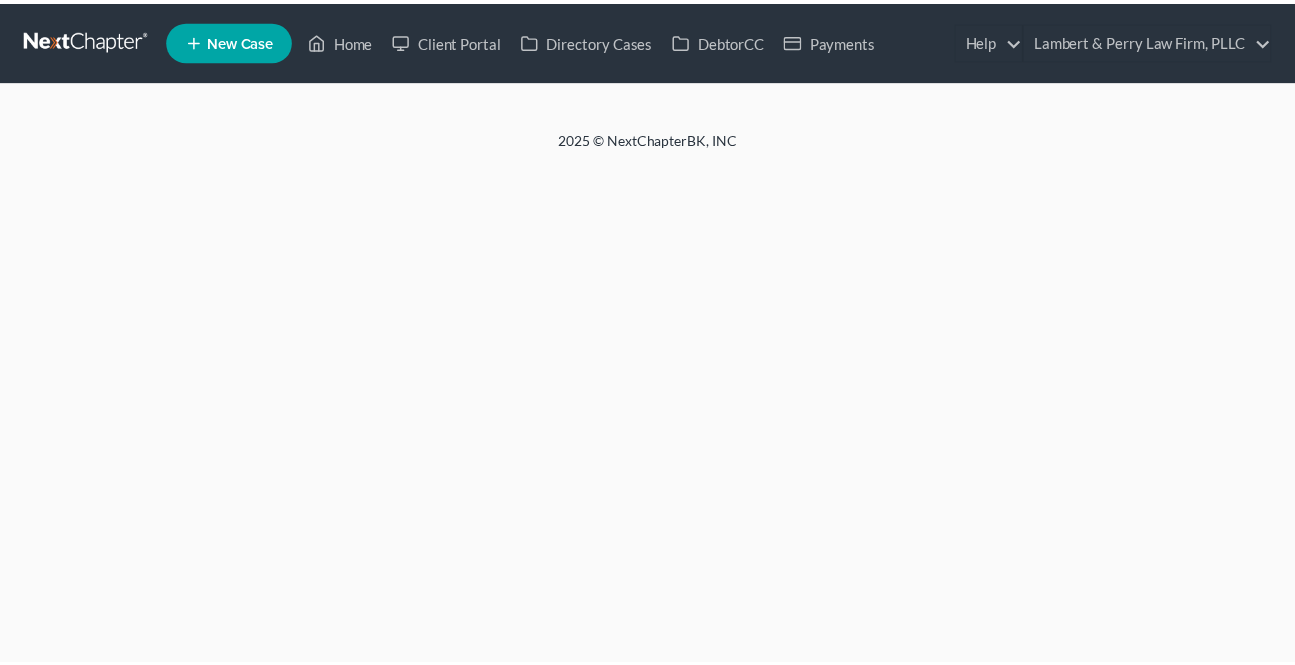 scroll, scrollTop: 0, scrollLeft: 0, axis: both 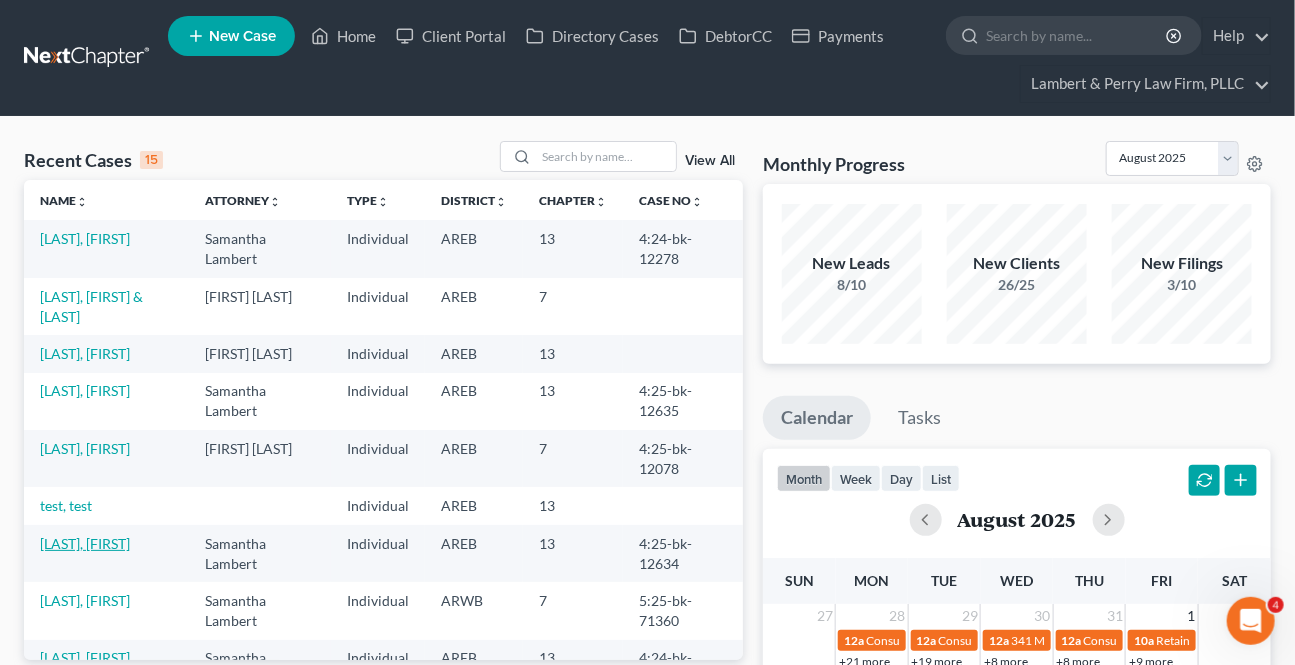 click on "[LAST], [FIRST]" at bounding box center (85, 543) 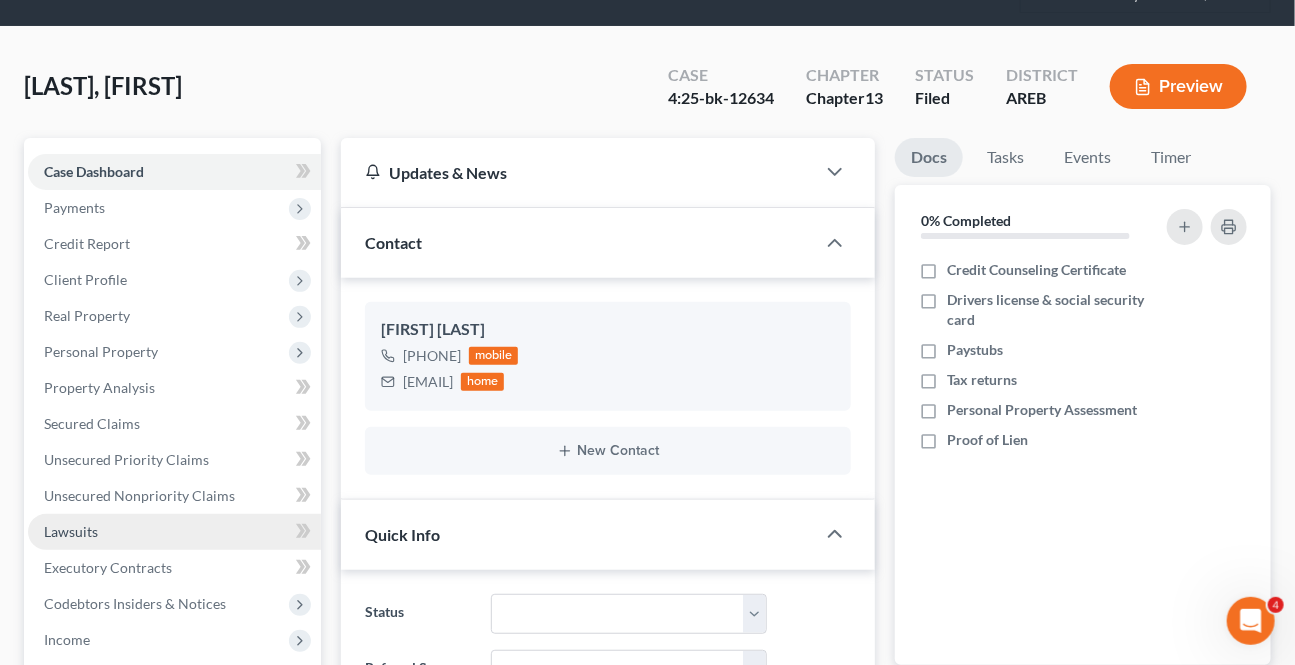 click on "Lawsuits" at bounding box center [71, 531] 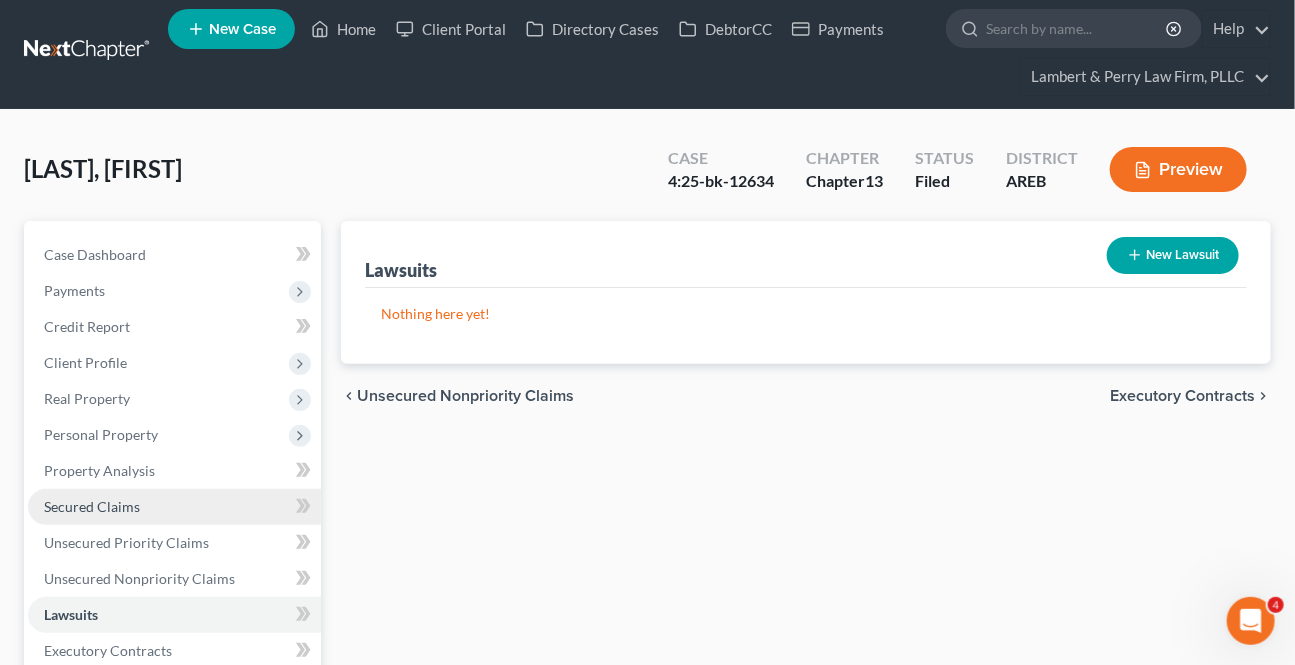 scroll, scrollTop: 0, scrollLeft: 0, axis: both 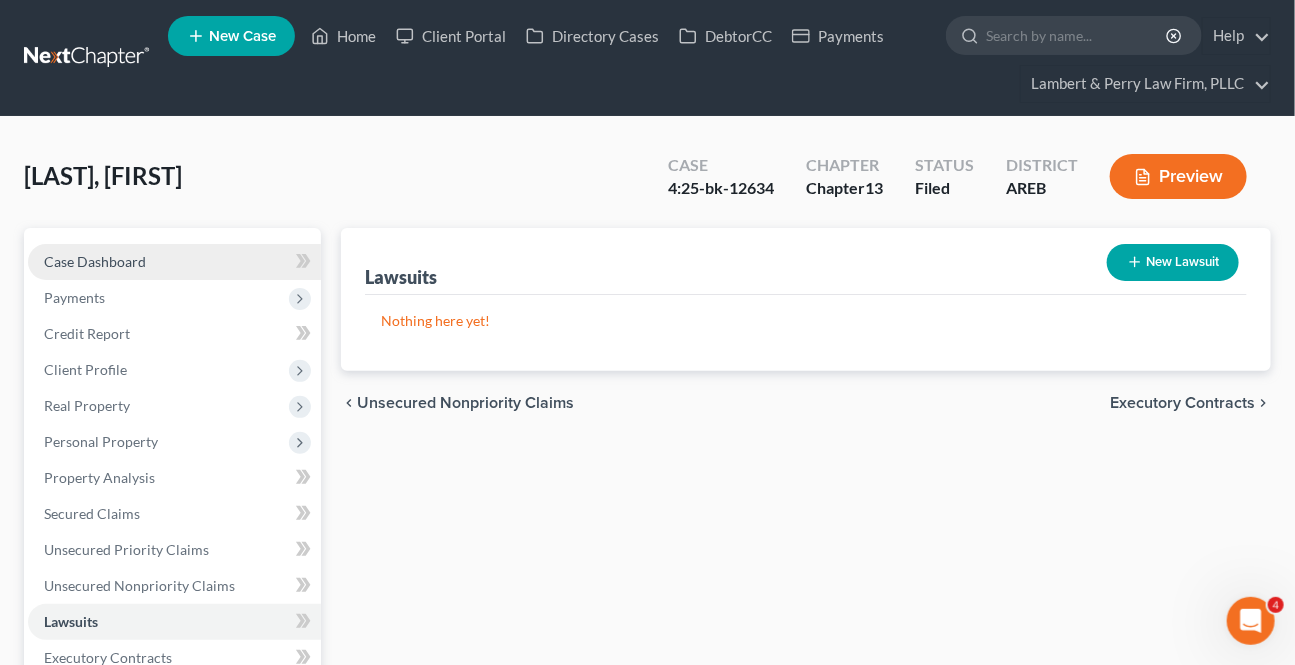 click on "Case Dashboard" at bounding box center (174, 262) 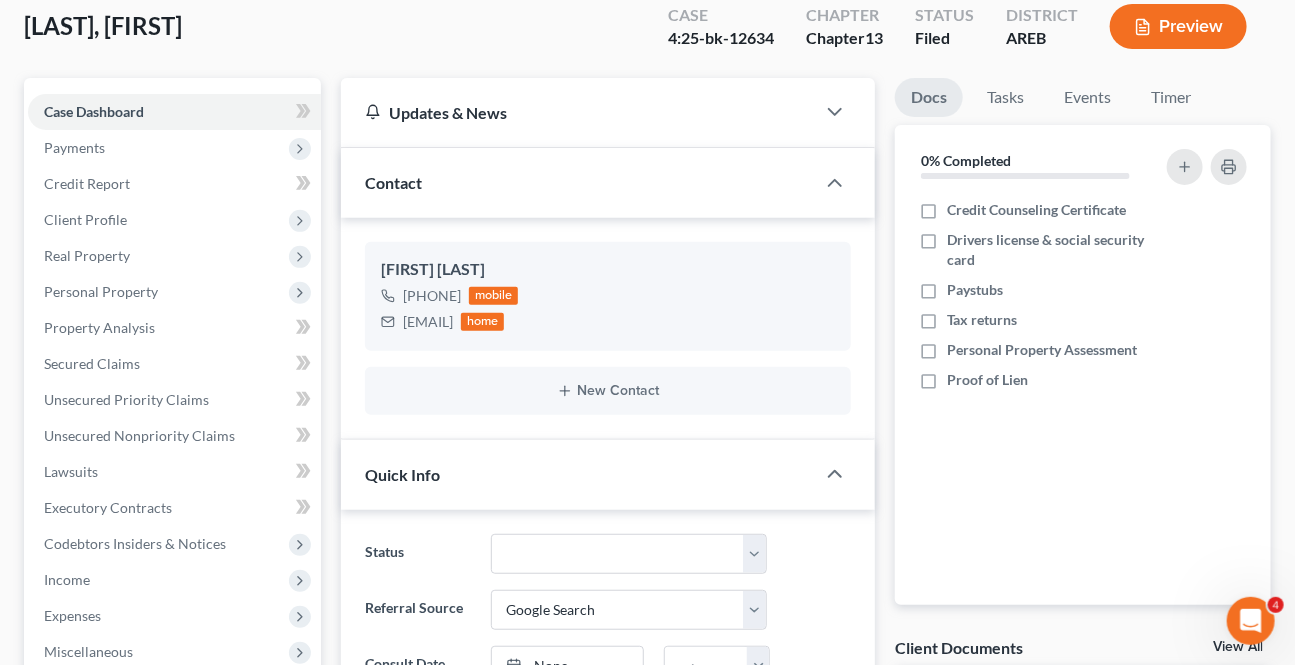 scroll, scrollTop: 181, scrollLeft: 0, axis: vertical 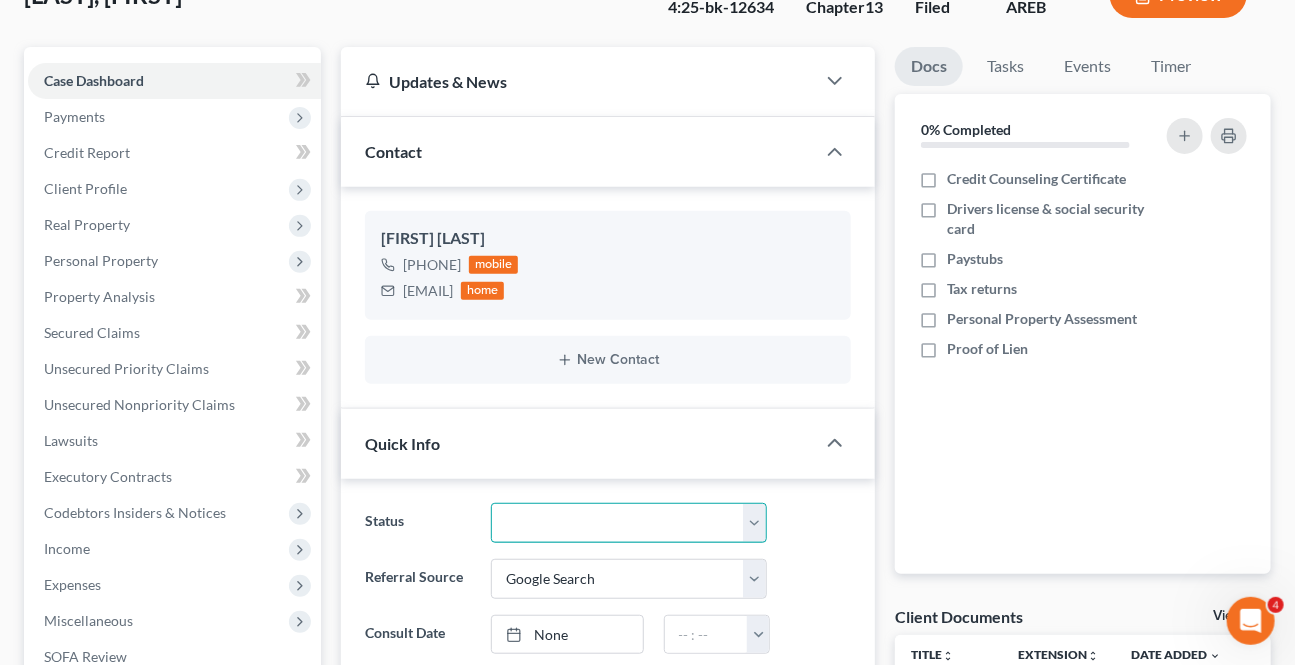 click on "Awaiting 341 Chapter 7 - Attended Meeting Confirmed Discharged Dismissed New Consult Not Retained Rejected Retained Unconfirmed Withdrawn as Counsel" at bounding box center [628, 523] 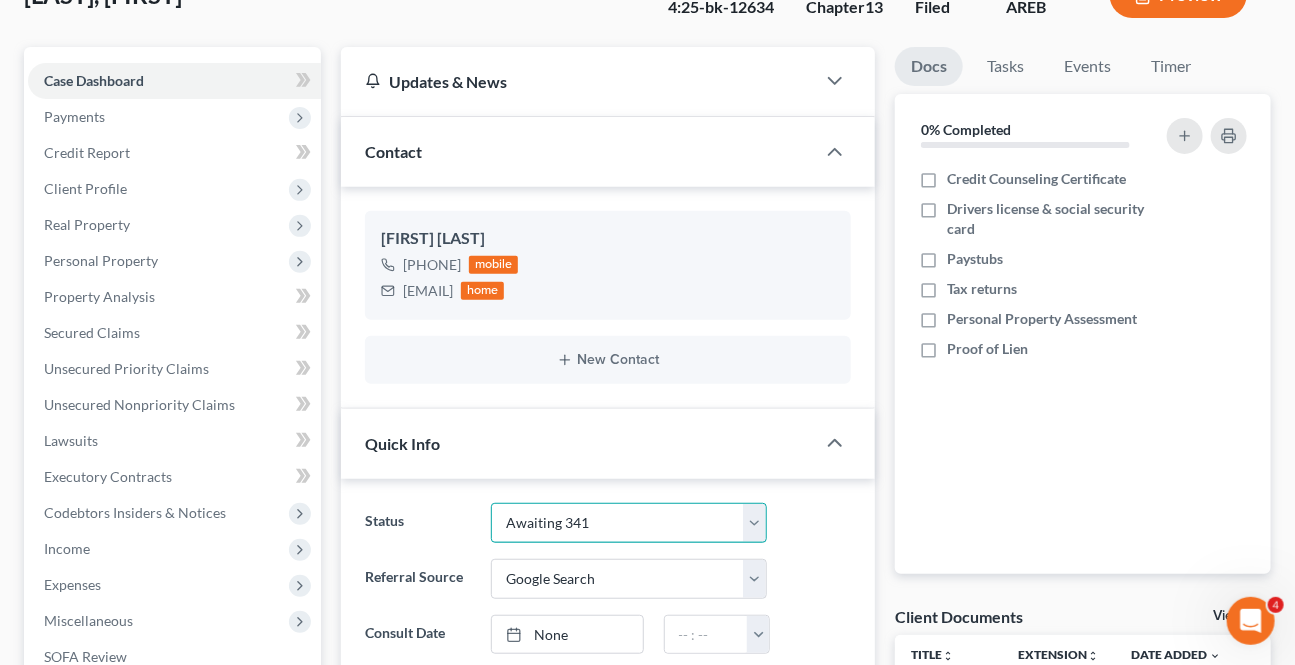 click on "Awaiting 341 Chapter 7 - Attended Meeting Confirmed Discharged Dismissed New Consult Not Retained Rejected Retained Unconfirmed Withdrawn as Counsel" at bounding box center [628, 523] 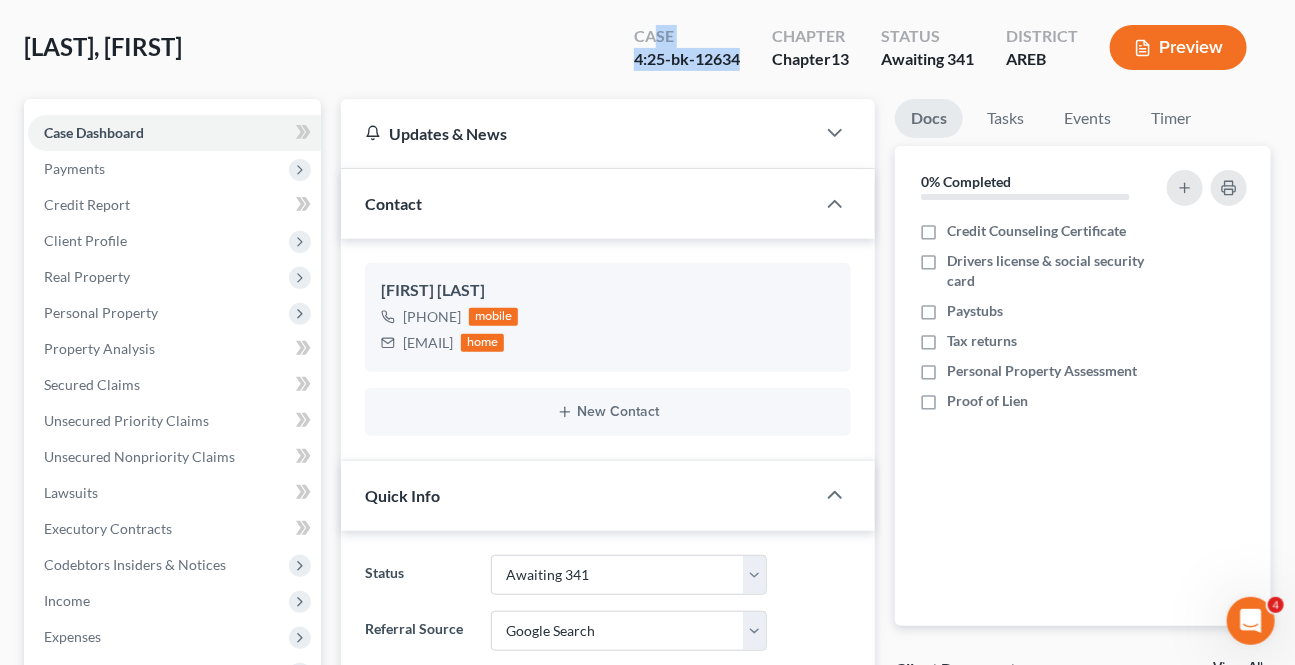 scroll, scrollTop: 111, scrollLeft: 0, axis: vertical 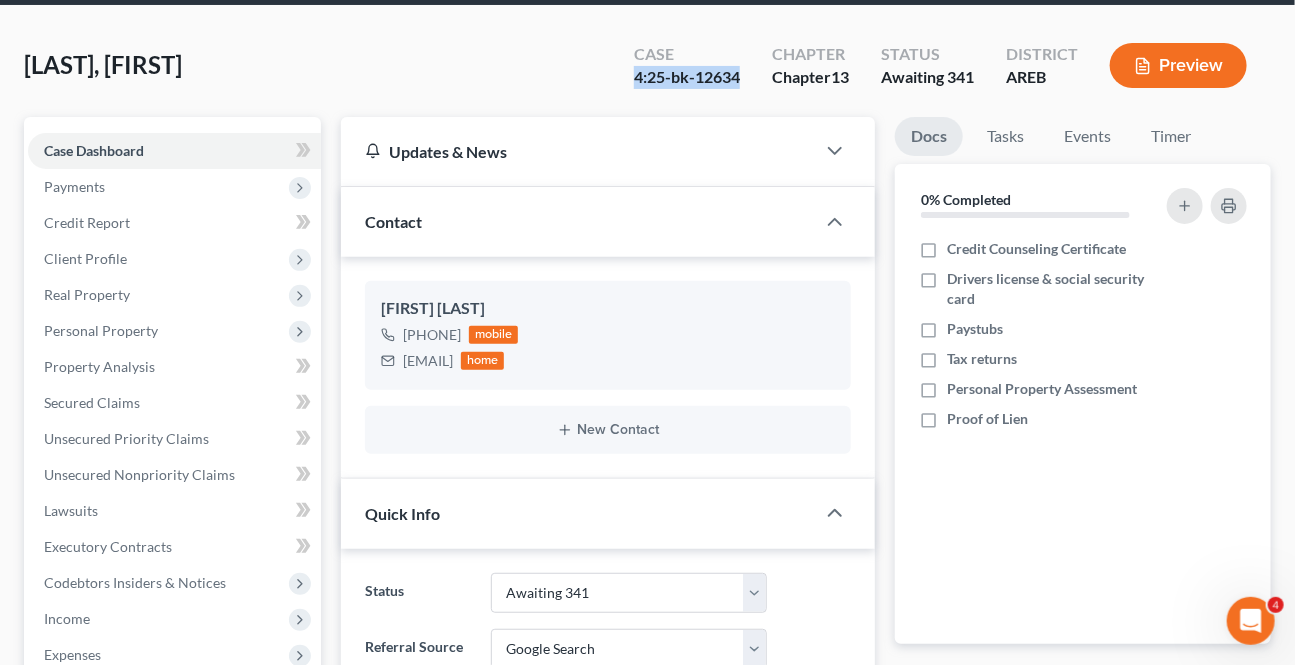 drag, startPoint x: 738, startPoint y: 7, endPoint x: 615, endPoint y: 71, distance: 138.65425 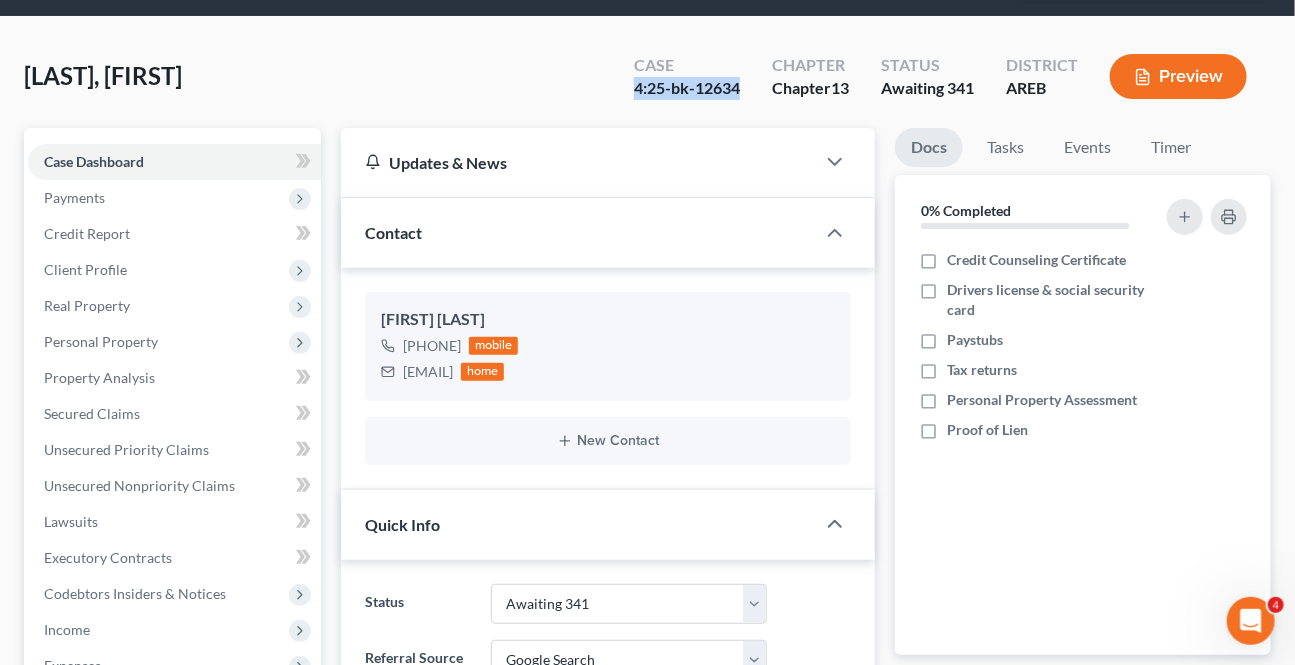 scroll, scrollTop: 0, scrollLeft: 0, axis: both 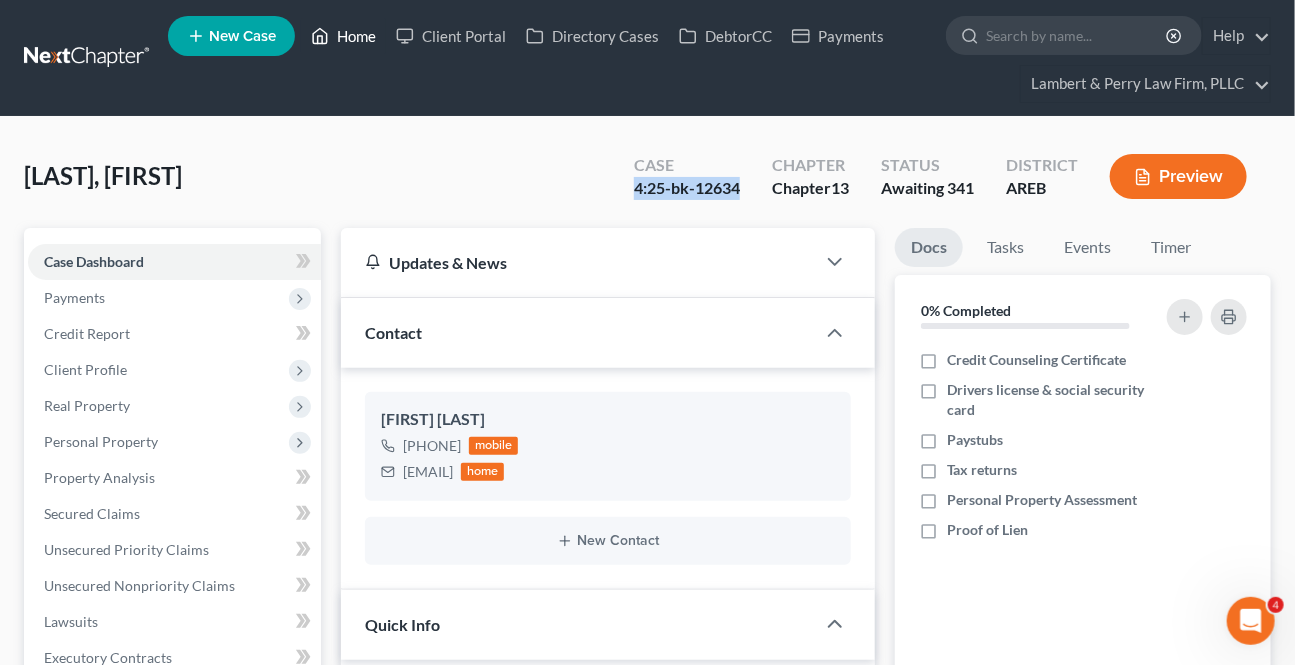 click on "Home" at bounding box center (343, 36) 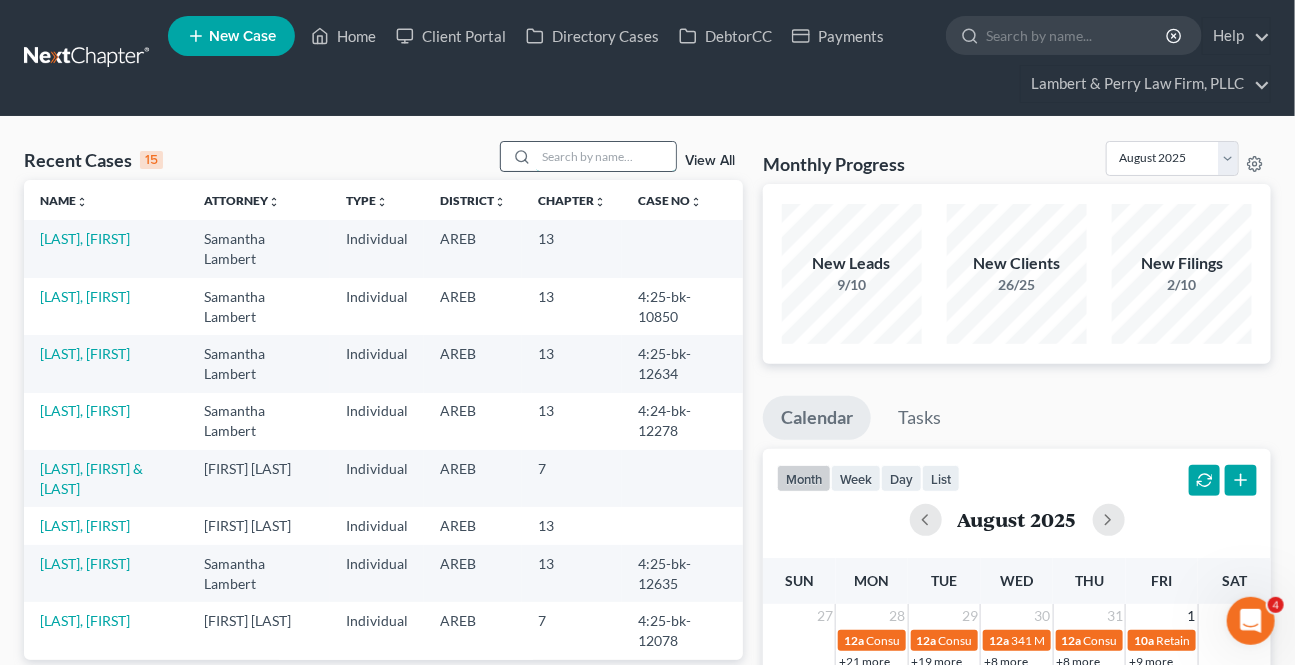 click at bounding box center (606, 156) 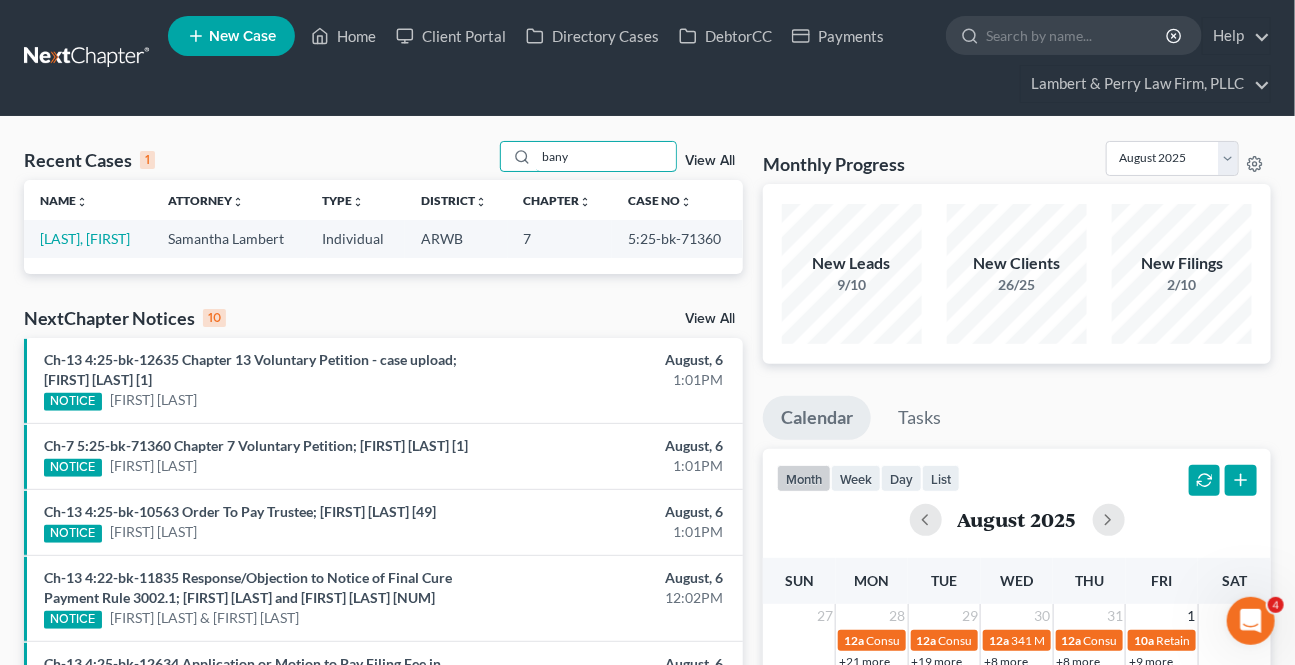 type on "bany" 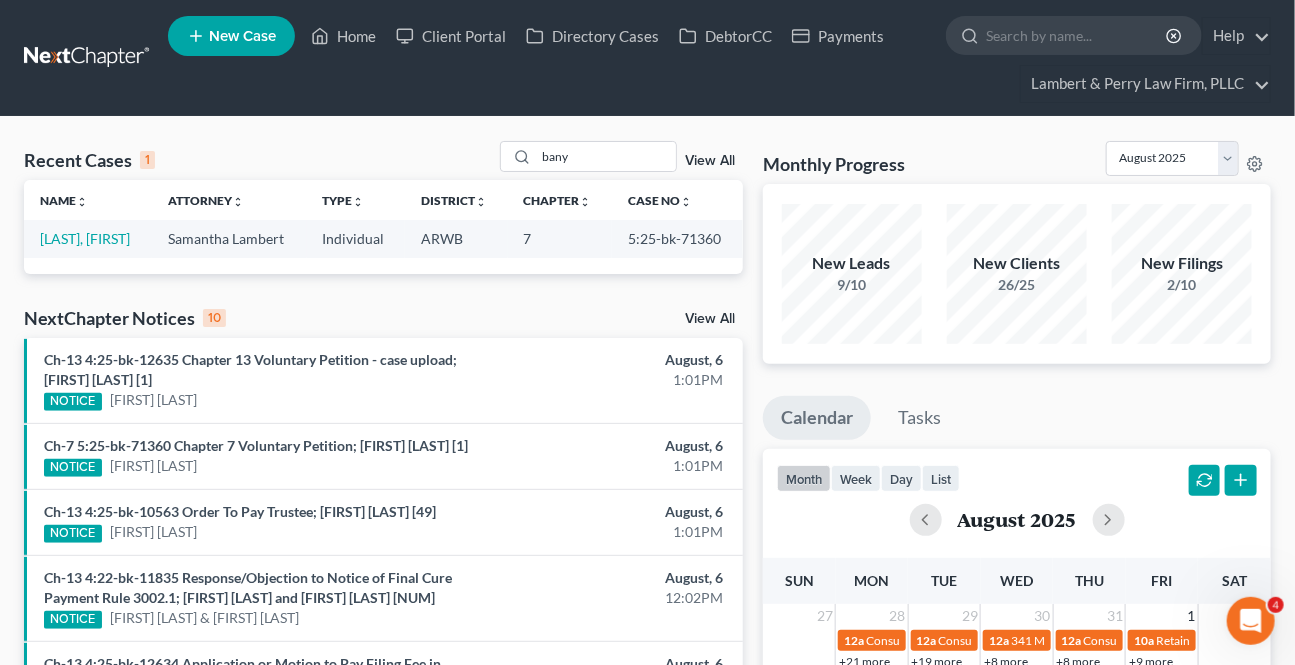 click on "[LAST], [FIRST]" at bounding box center [88, 238] 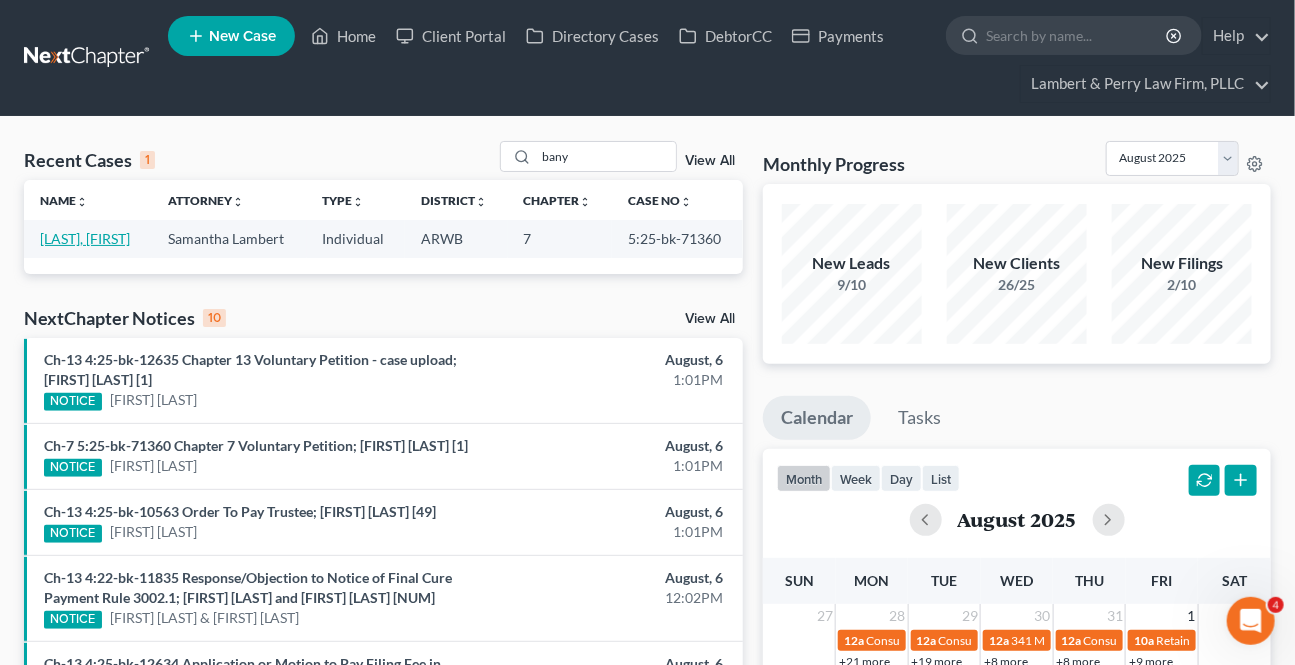 click on "[LAST], [FIRST]" at bounding box center [85, 238] 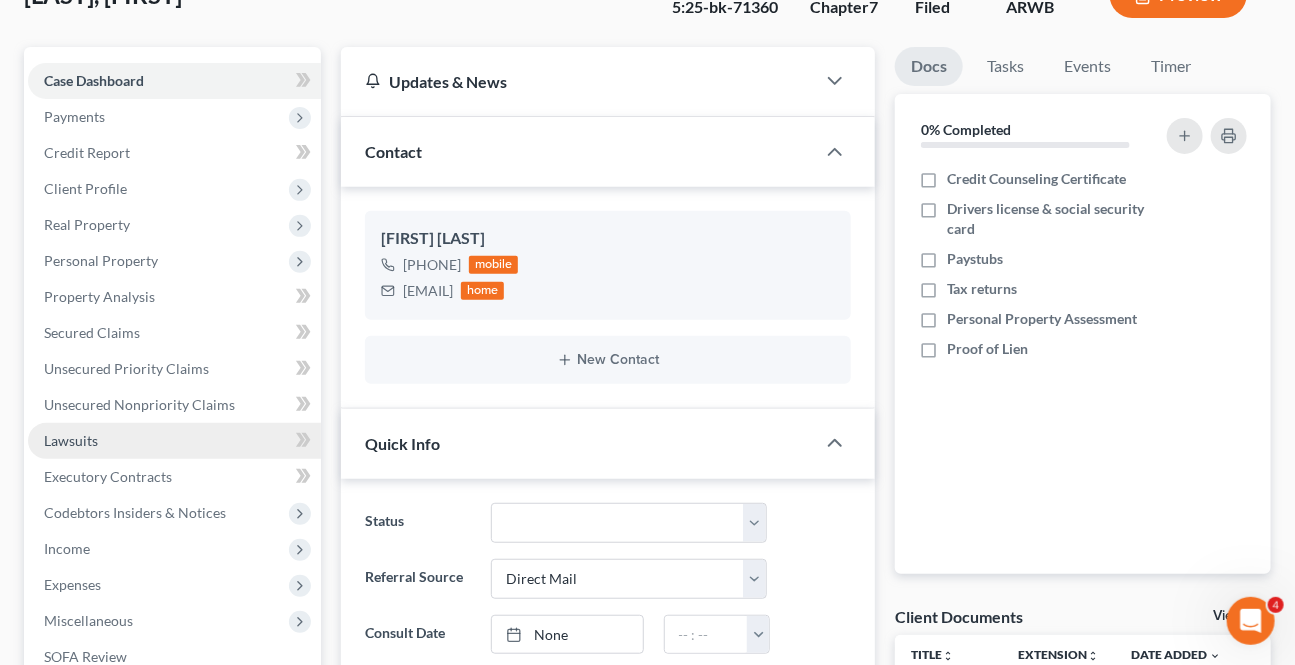 click on "Lawsuits" at bounding box center [174, 441] 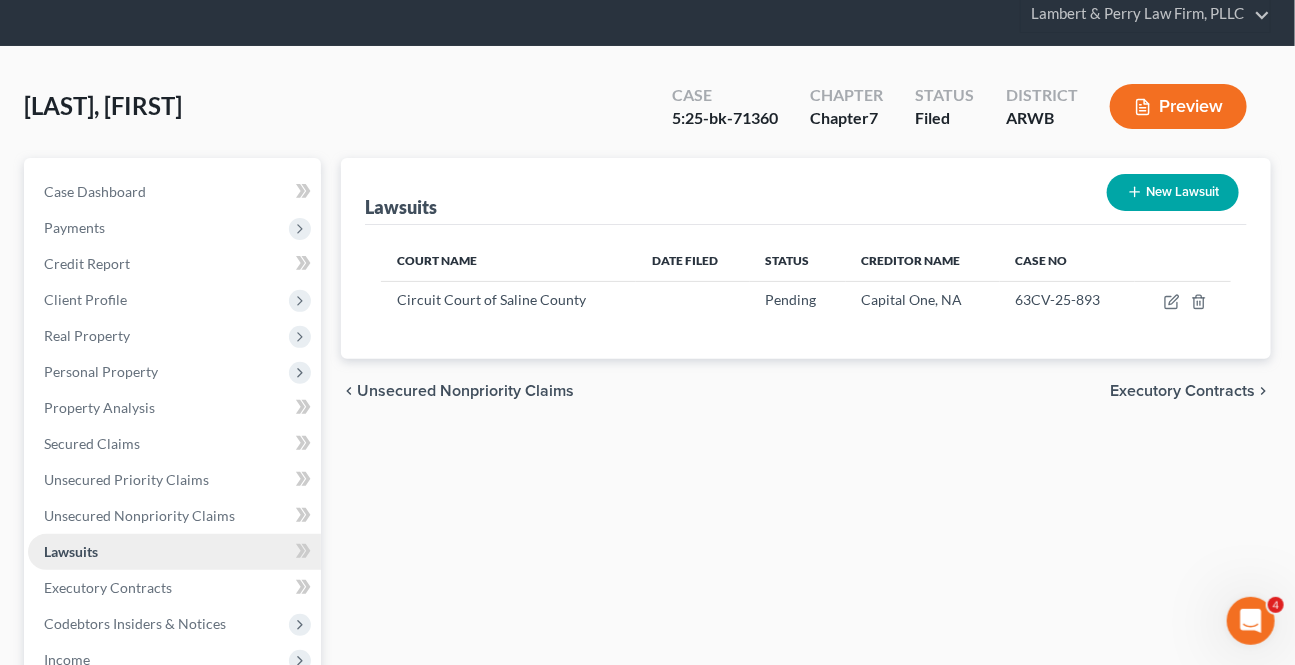 scroll, scrollTop: 0, scrollLeft: 0, axis: both 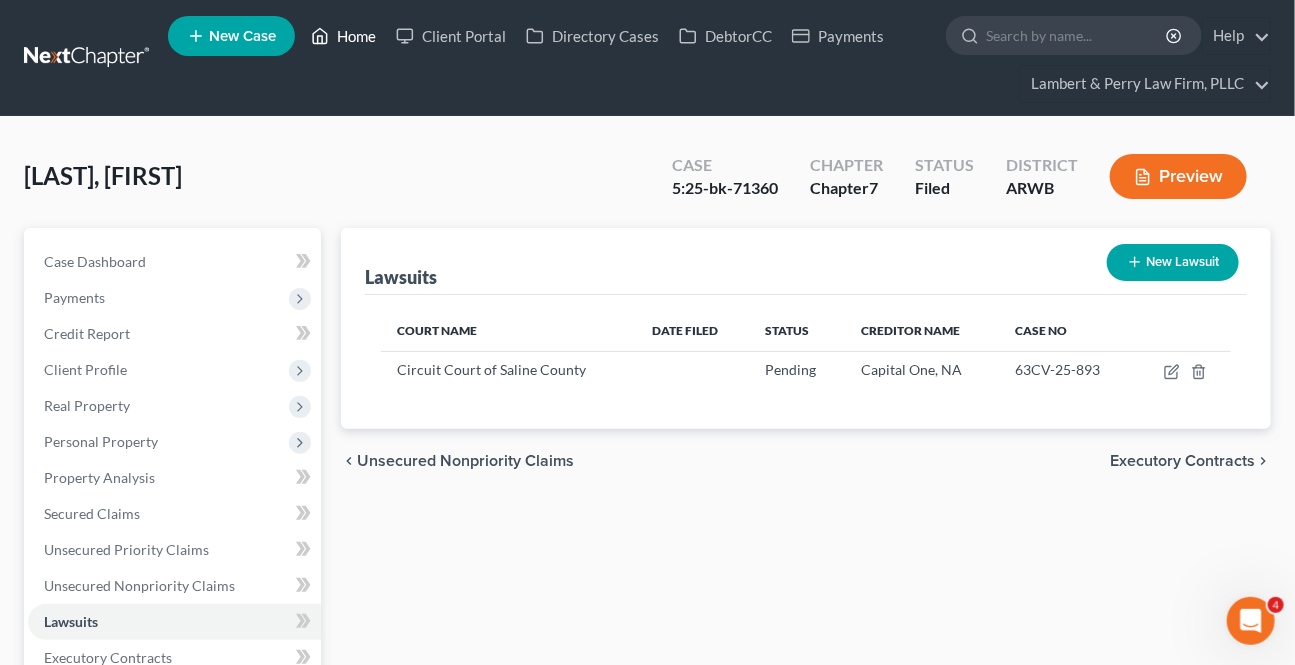 click on "New Case Home Client Portal Directory Cases DebtorCC Payments - No Result - See all results Or Press Enter... Help Help Center Webinars Training Videos What's new [LAST] & [LAST] Law Firm, PLLC [LAST] & [LAST] Law Firm, PLLC [EMAIL] My Account Settings Plan + Billing Account Add-Ons Upgrade to Whoa Log out" at bounding box center (719, 58) 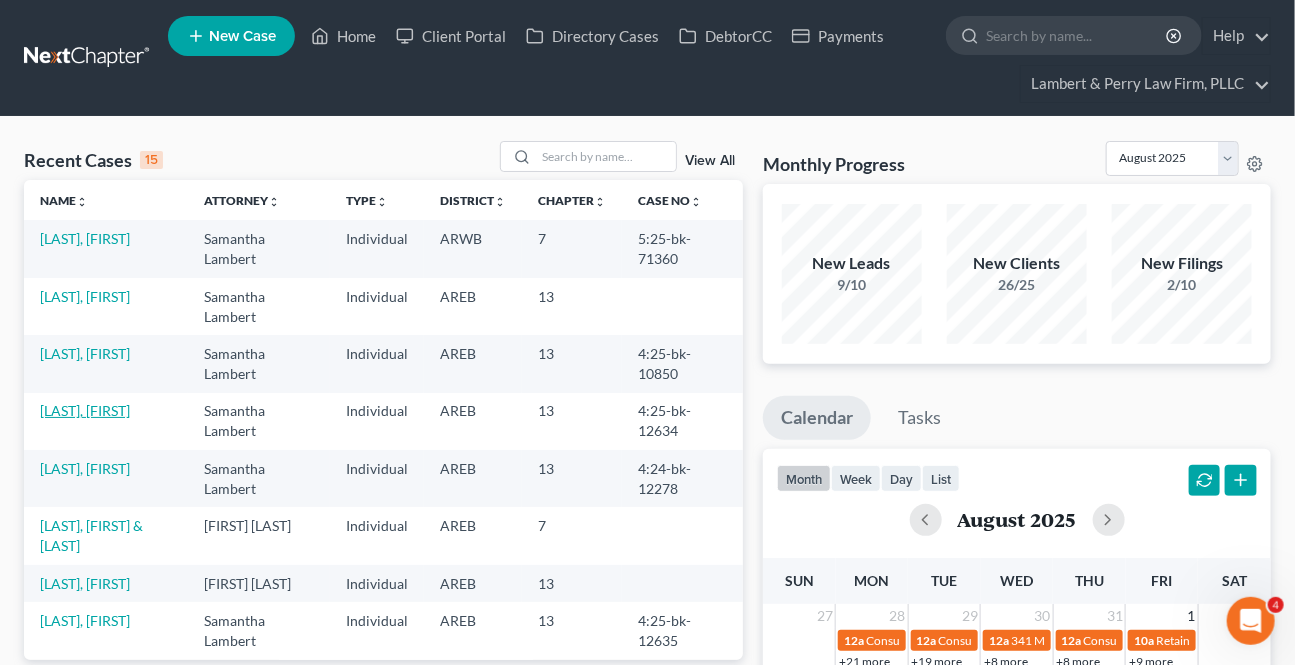 click on "[LAST], [FIRST]" at bounding box center [85, 410] 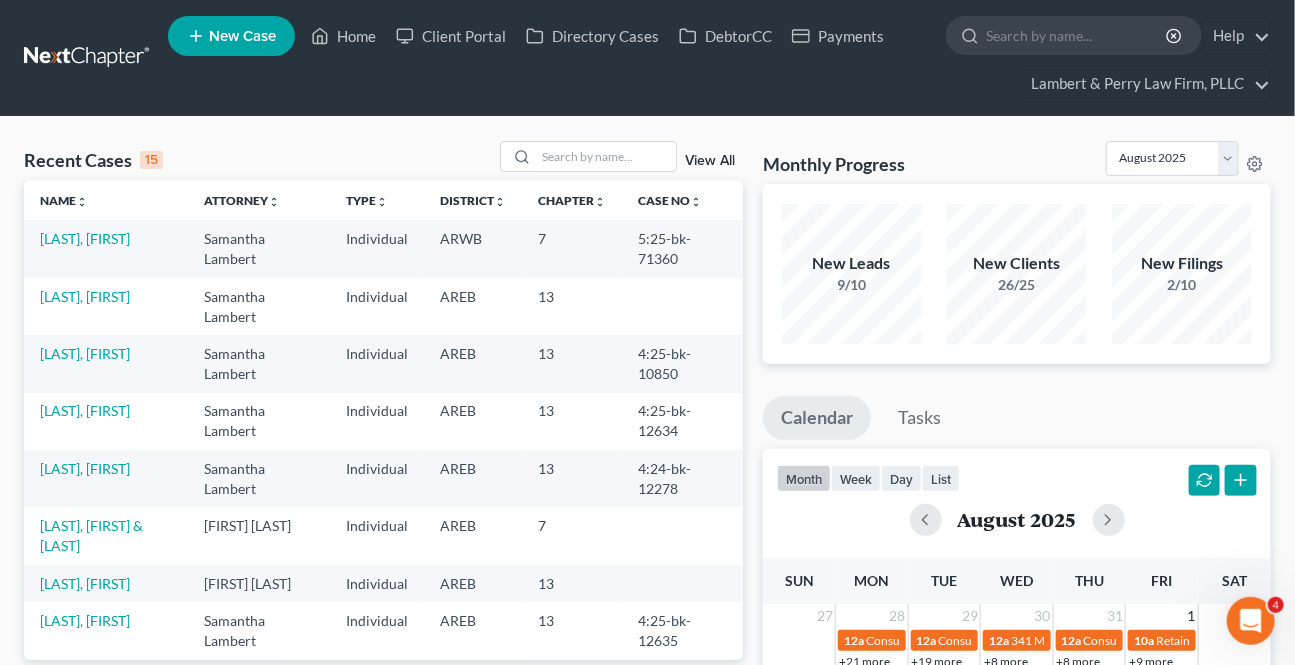 select on "4" 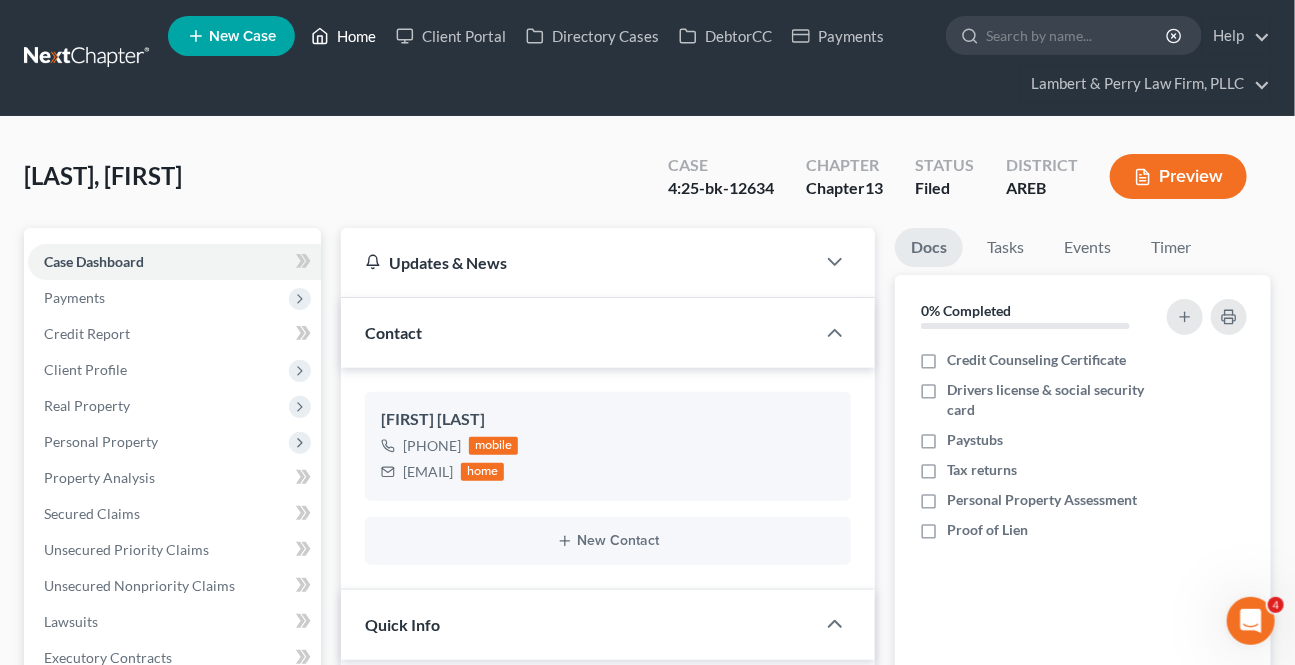 click on "Home" at bounding box center (343, 36) 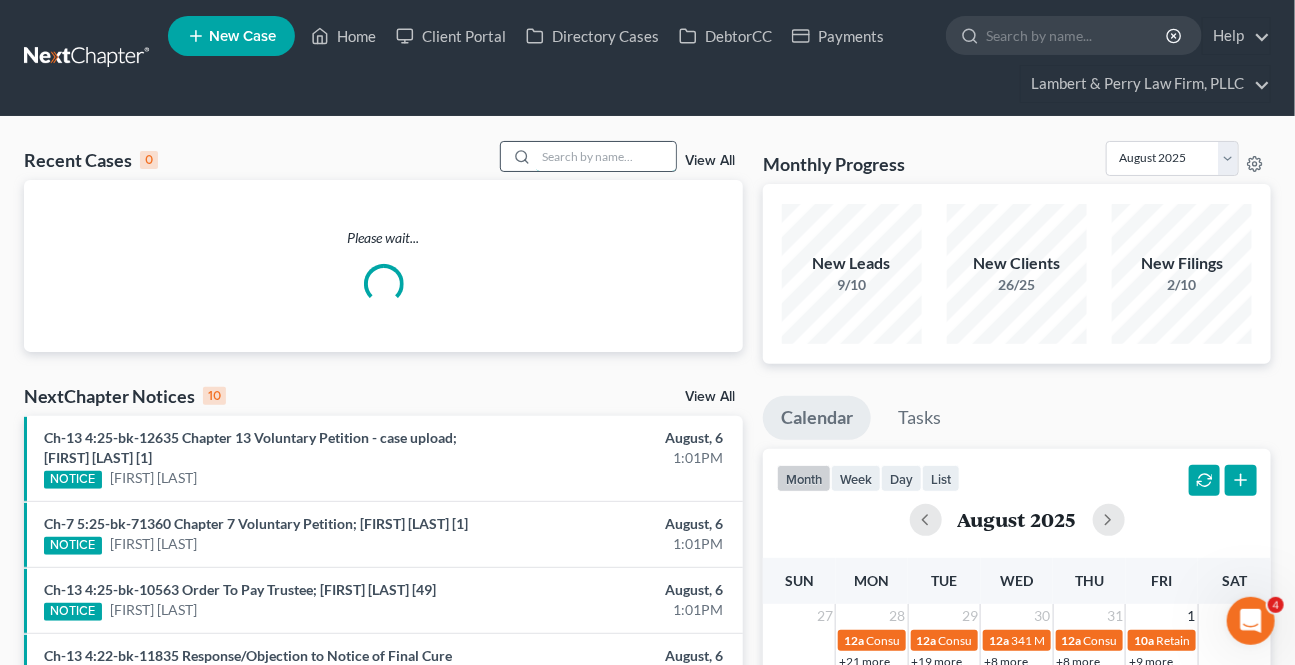 click at bounding box center (606, 156) 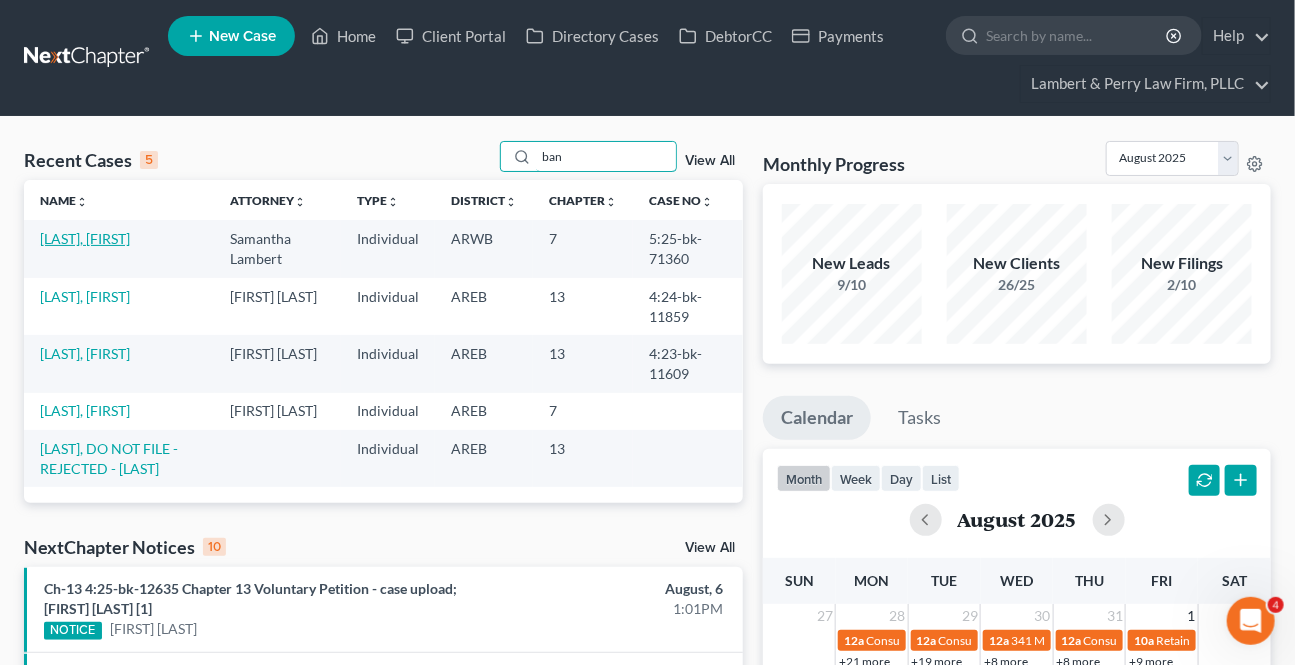 type on "ban" 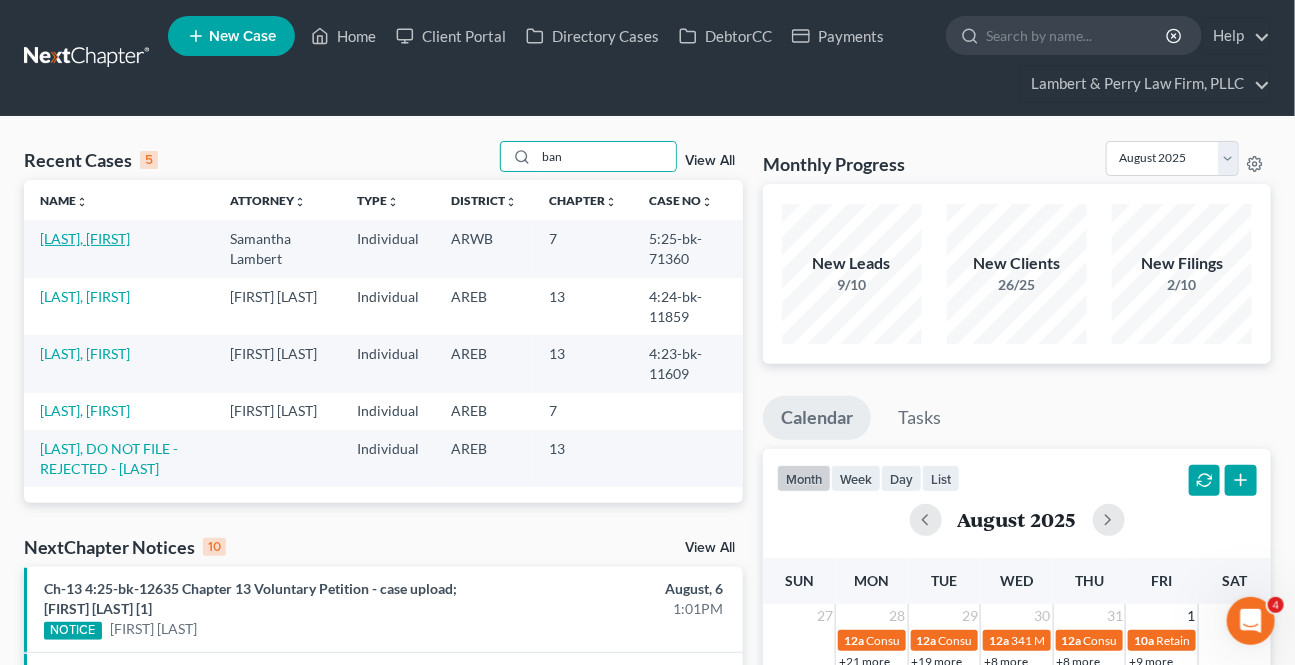 click on "[LAST], [FIRST]" at bounding box center (85, 238) 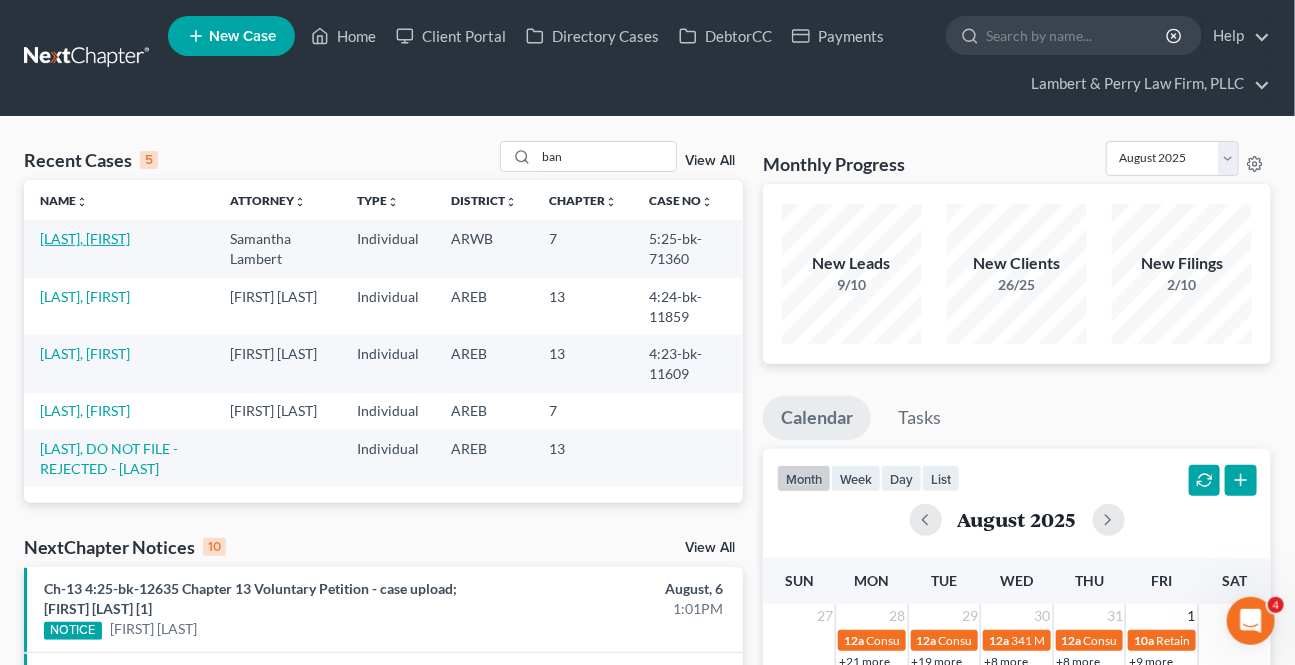 select on "2" 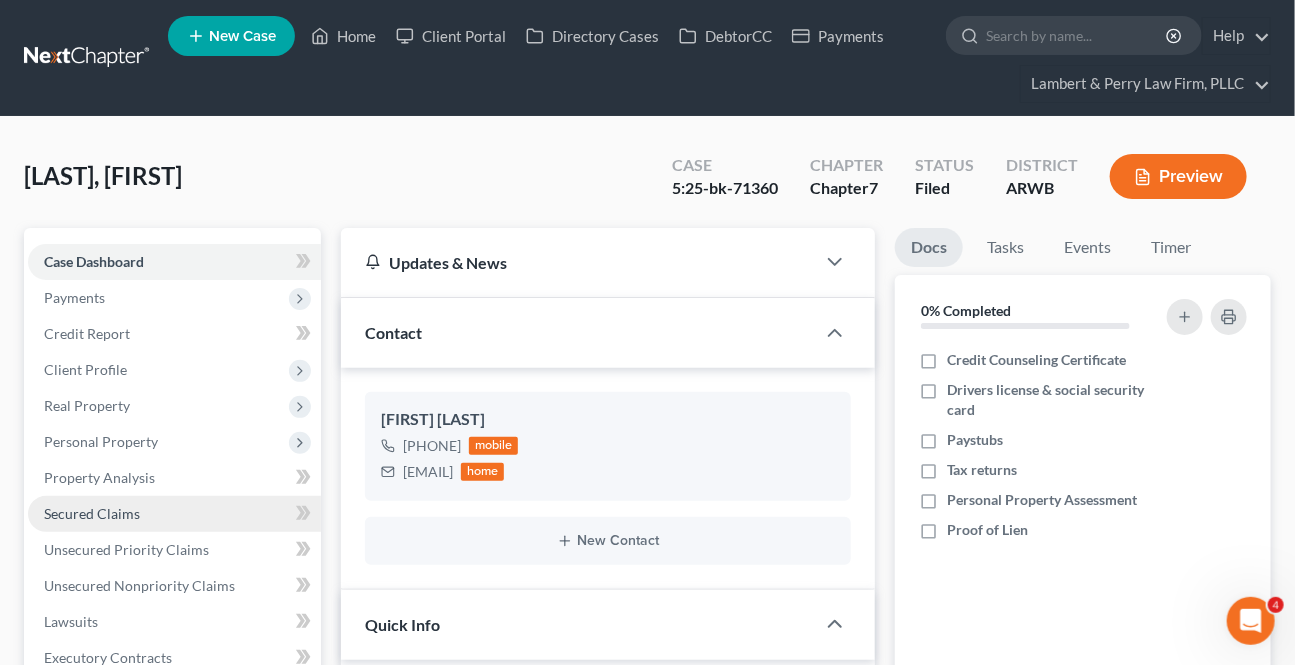 click on "Secured Claims" at bounding box center [174, 514] 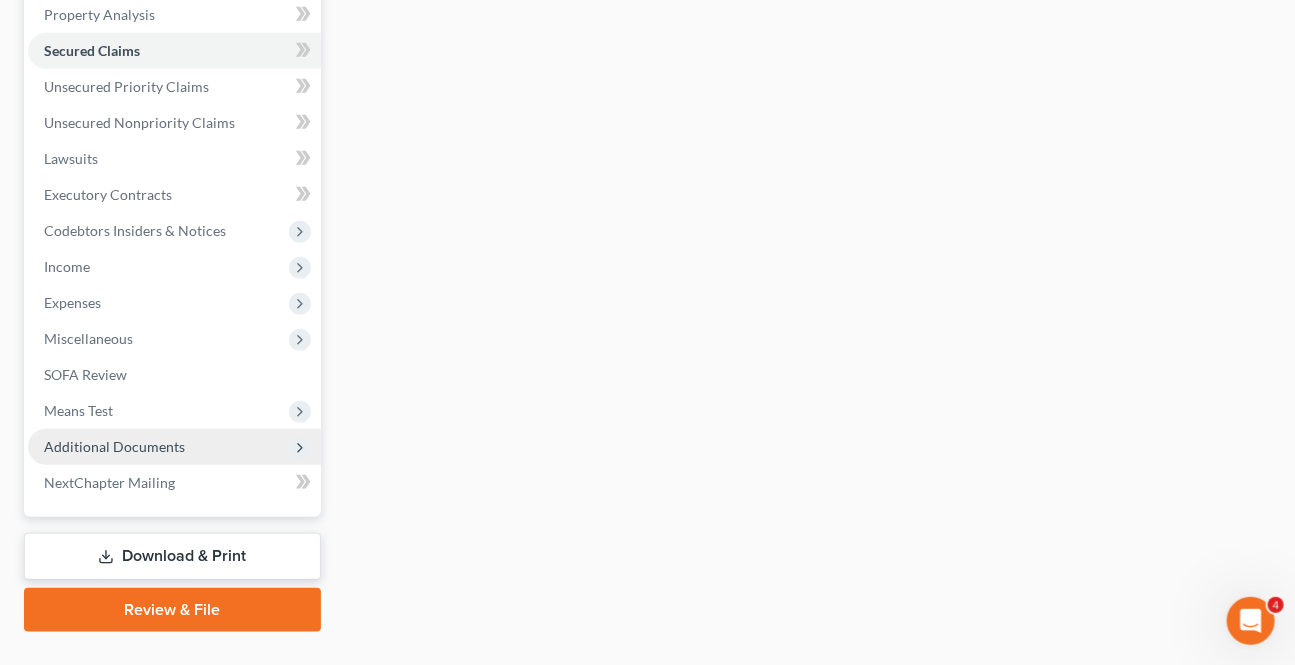 scroll, scrollTop: 503, scrollLeft: 0, axis: vertical 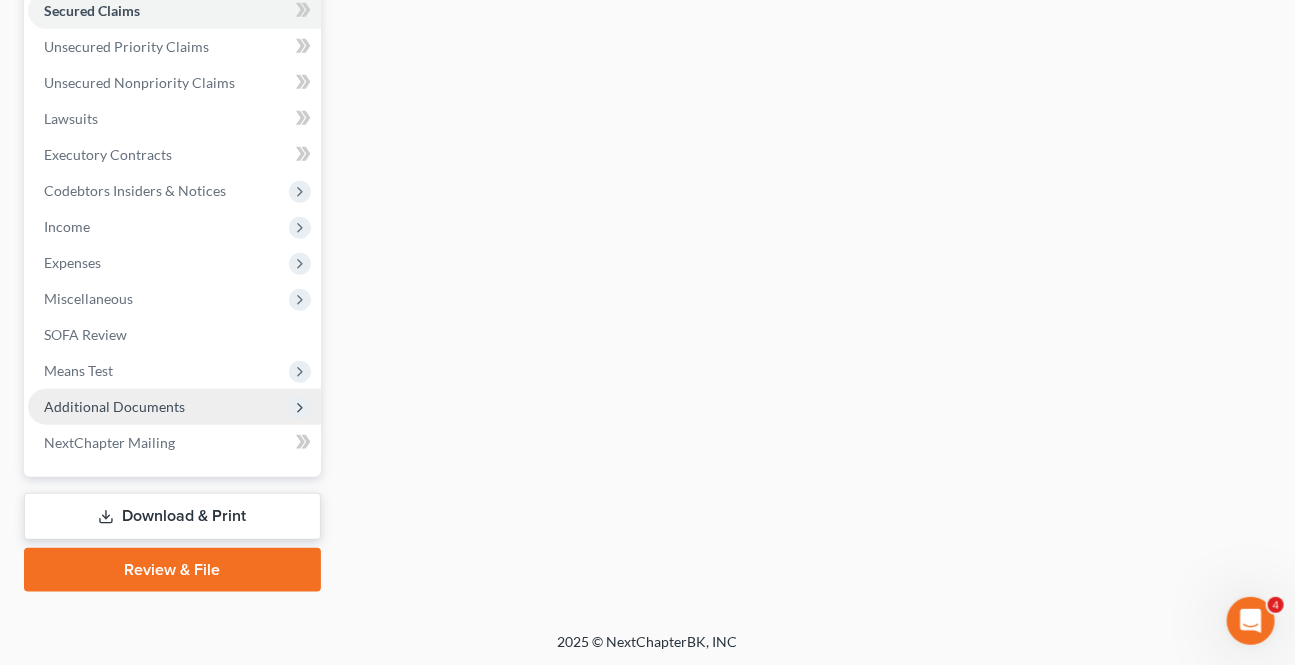 click on "Additional Documents" at bounding box center [174, 407] 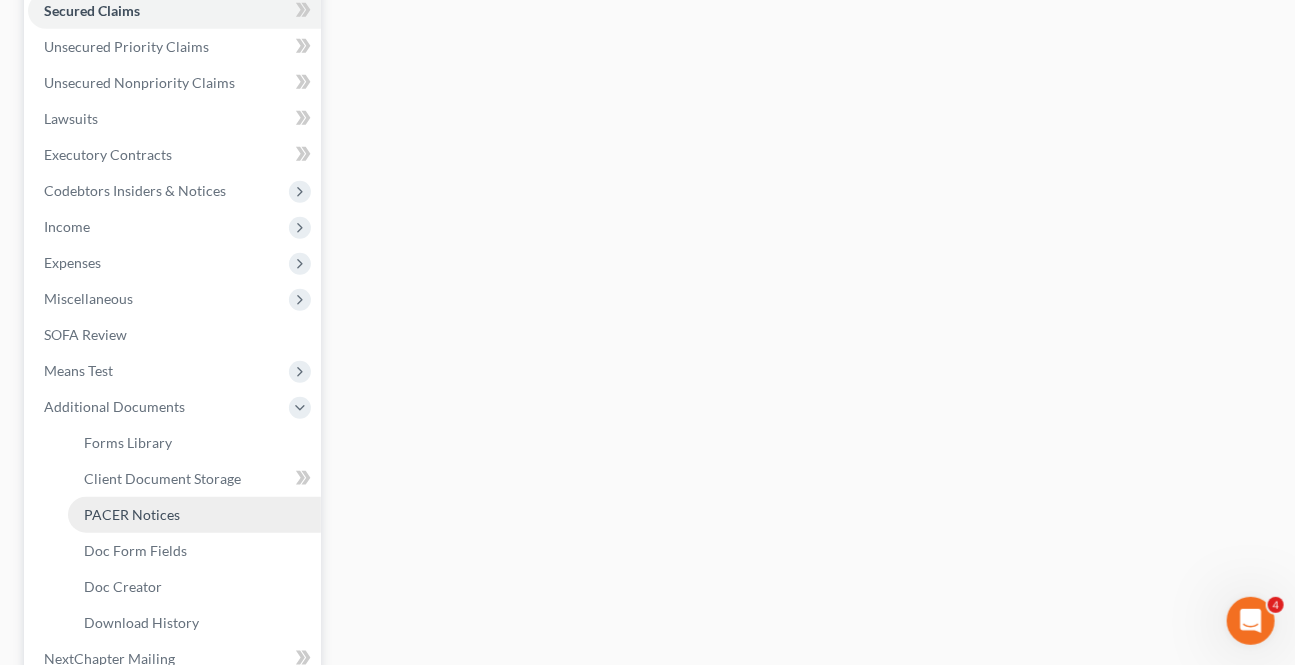 click on "PACER Notices" at bounding box center [132, 514] 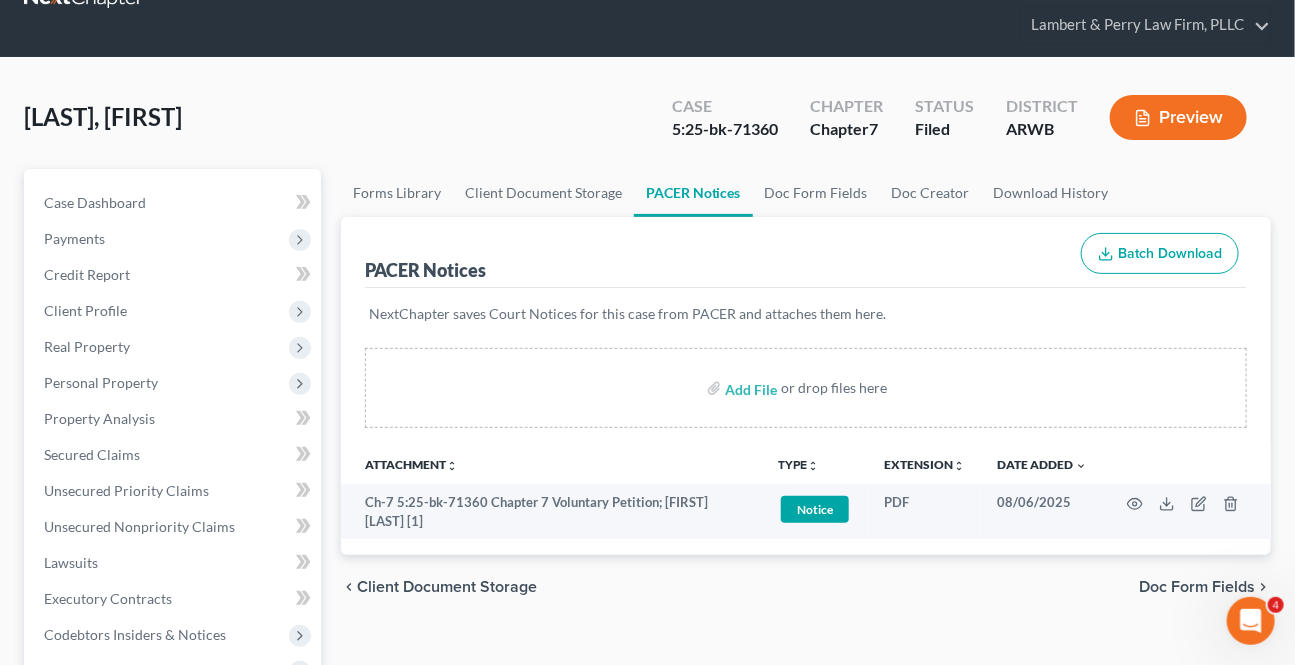 scroll, scrollTop: 90, scrollLeft: 0, axis: vertical 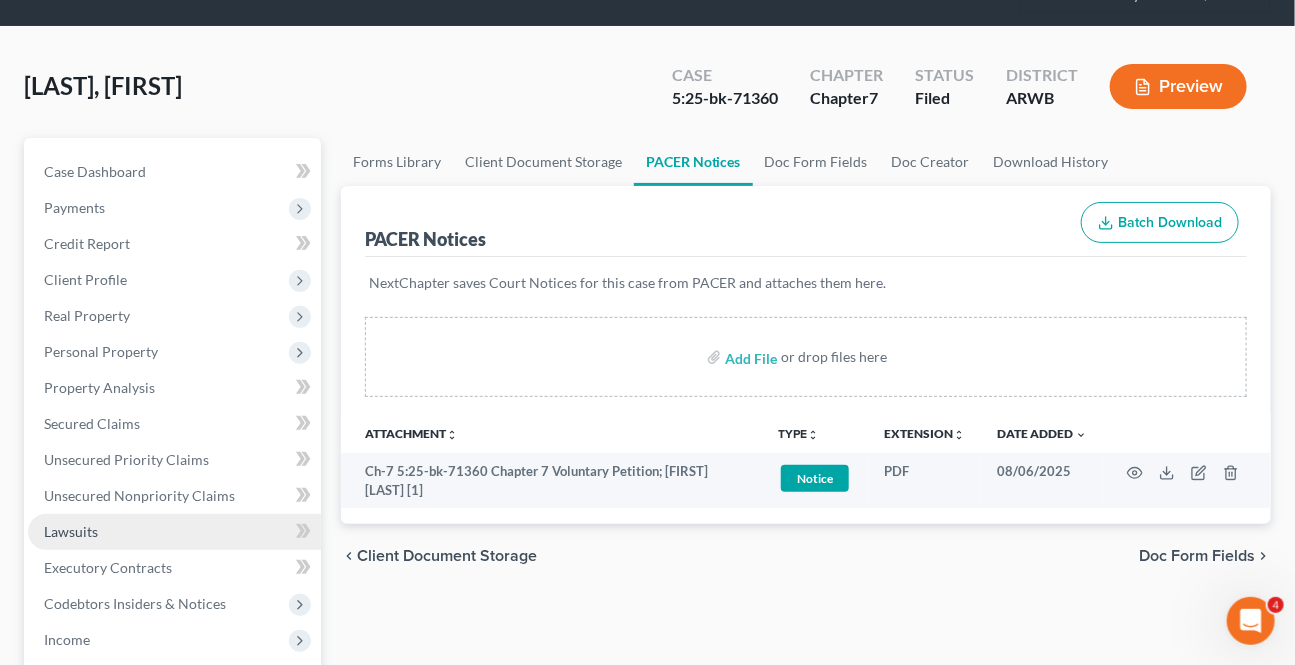 click on "Lawsuits" at bounding box center (174, 532) 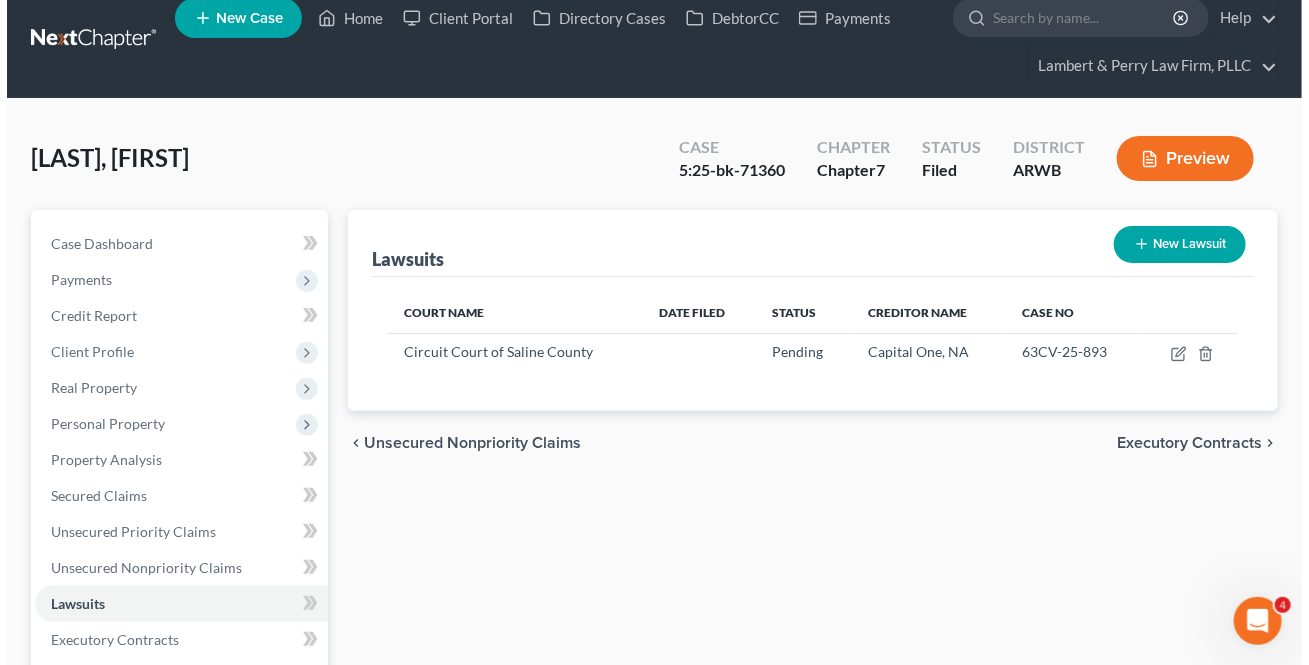 scroll, scrollTop: 0, scrollLeft: 0, axis: both 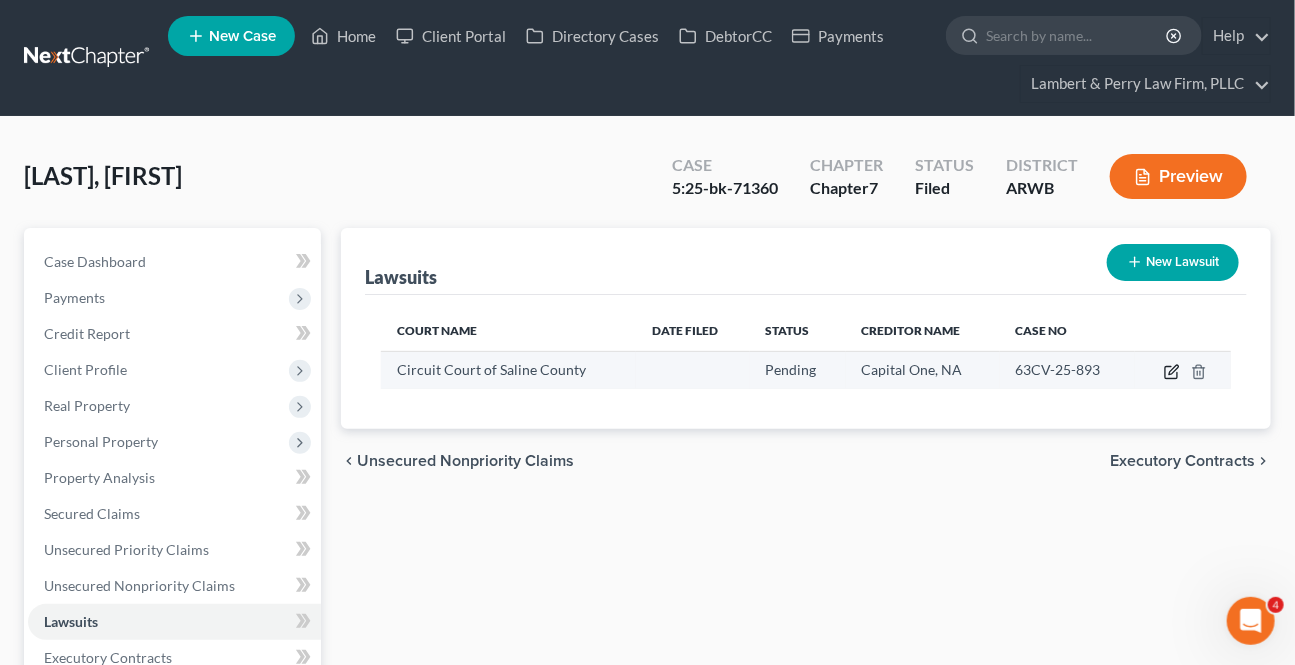click 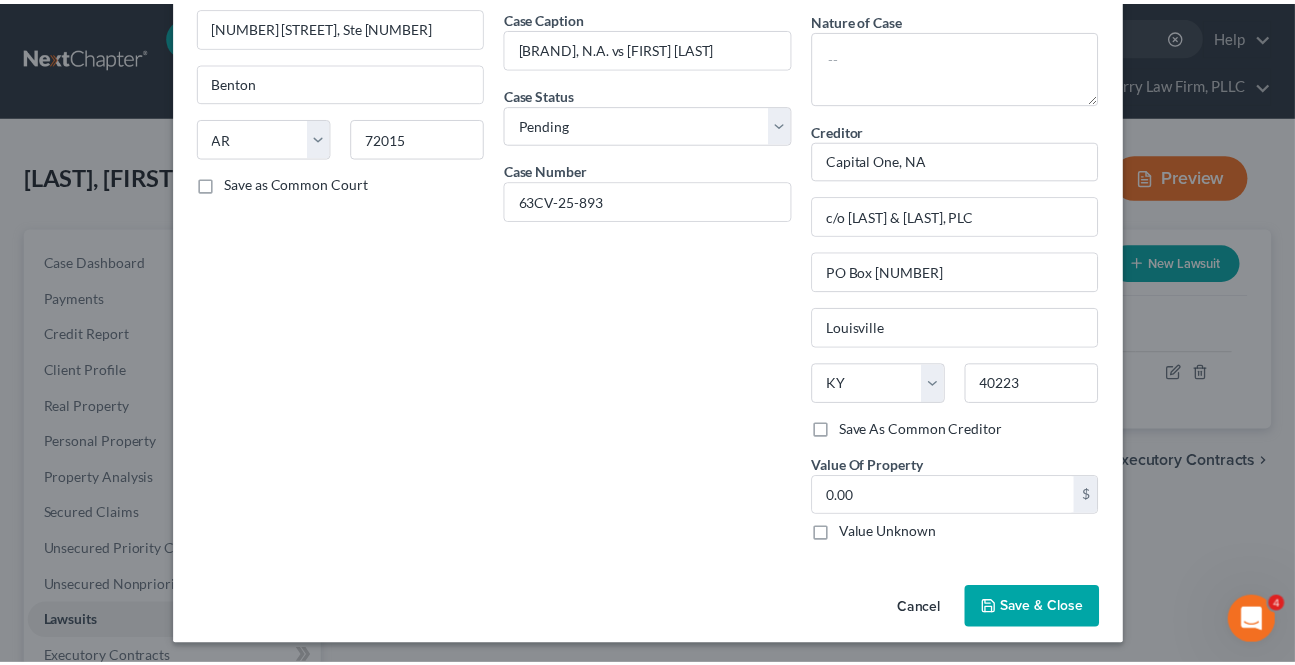 scroll, scrollTop: 165, scrollLeft: 0, axis: vertical 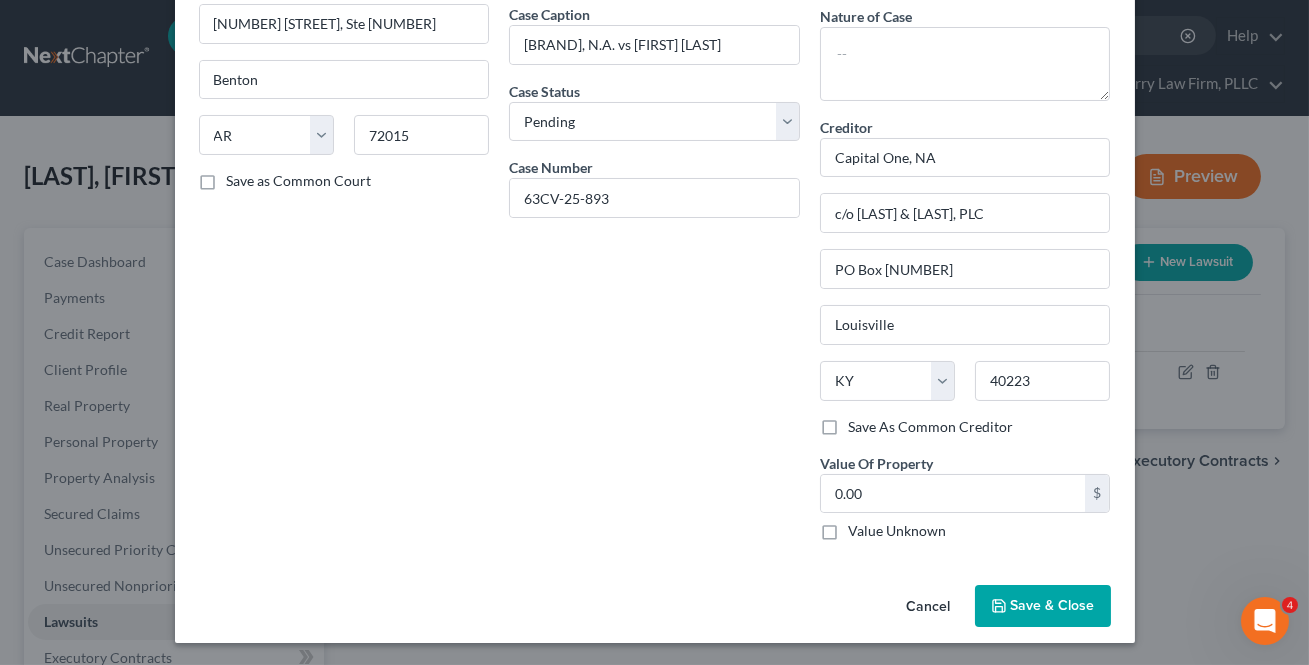 click on "Save & Close" at bounding box center (1053, 605) 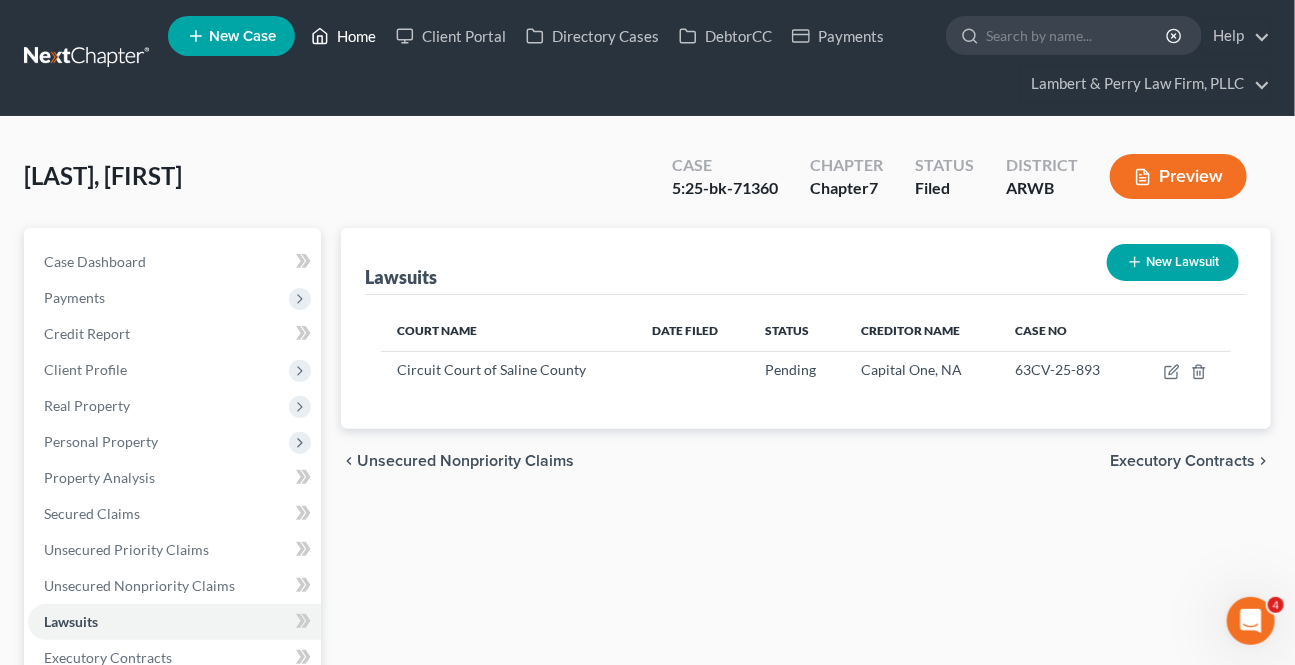 click on "Home" at bounding box center [343, 36] 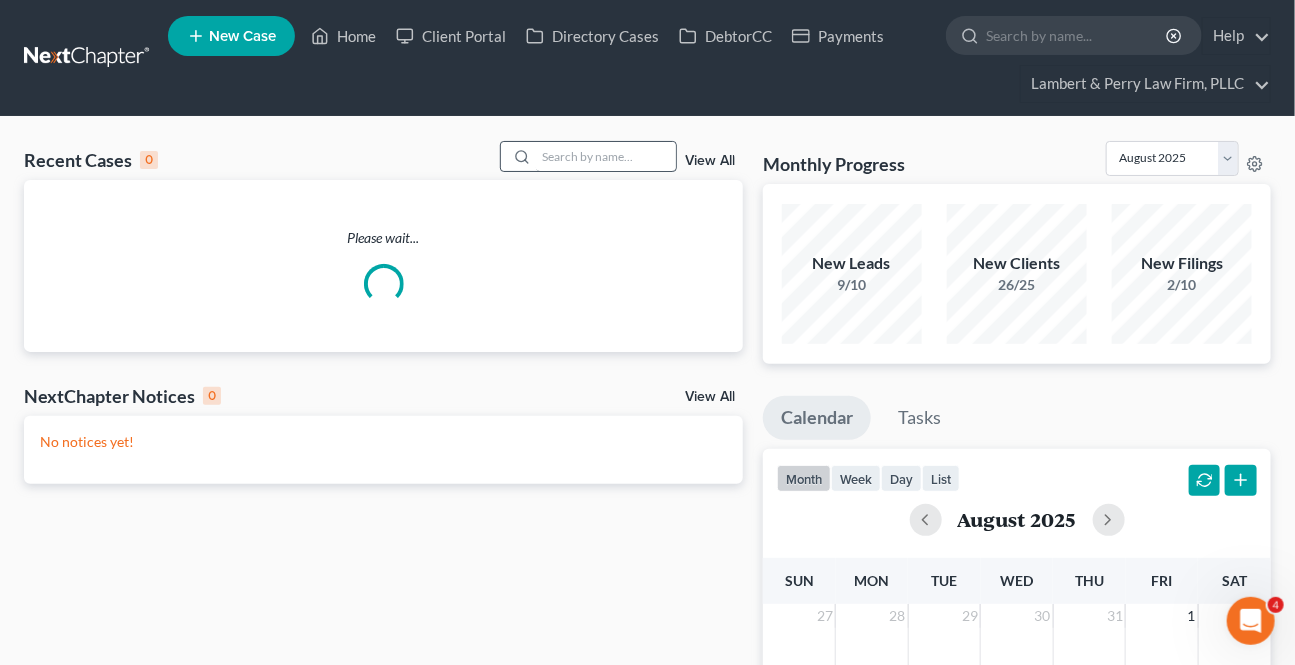 click on "Please wait..." at bounding box center (383, 266) 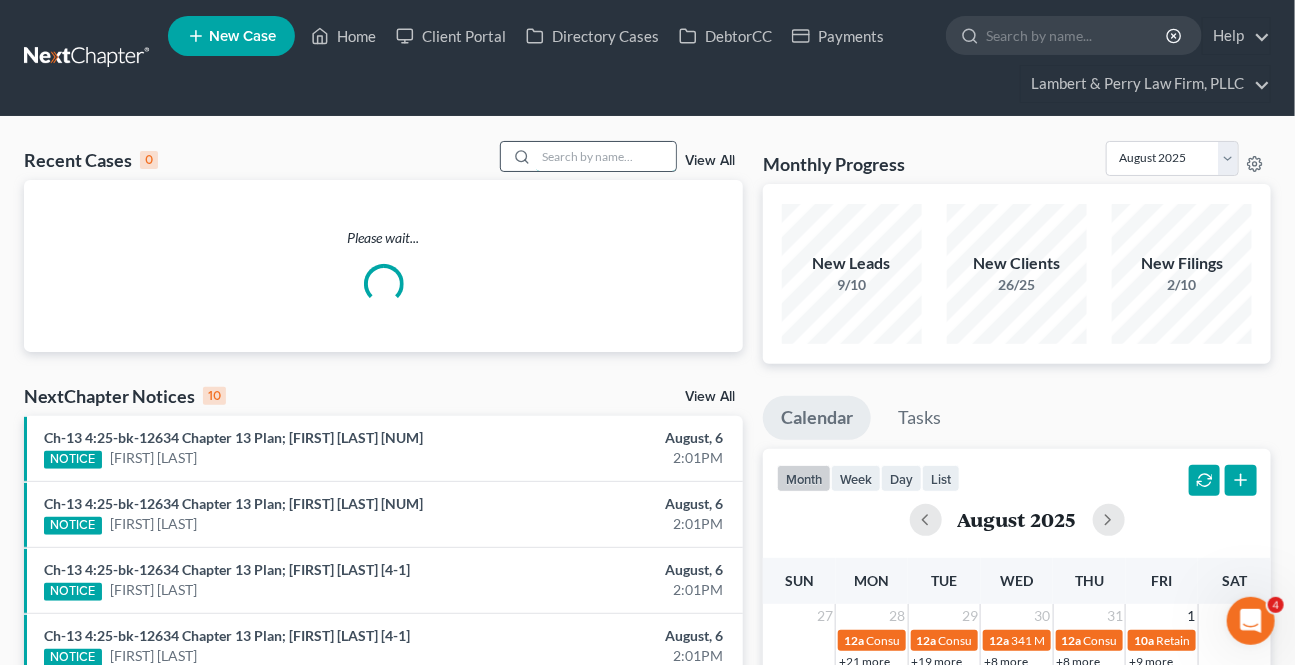 click at bounding box center [606, 156] 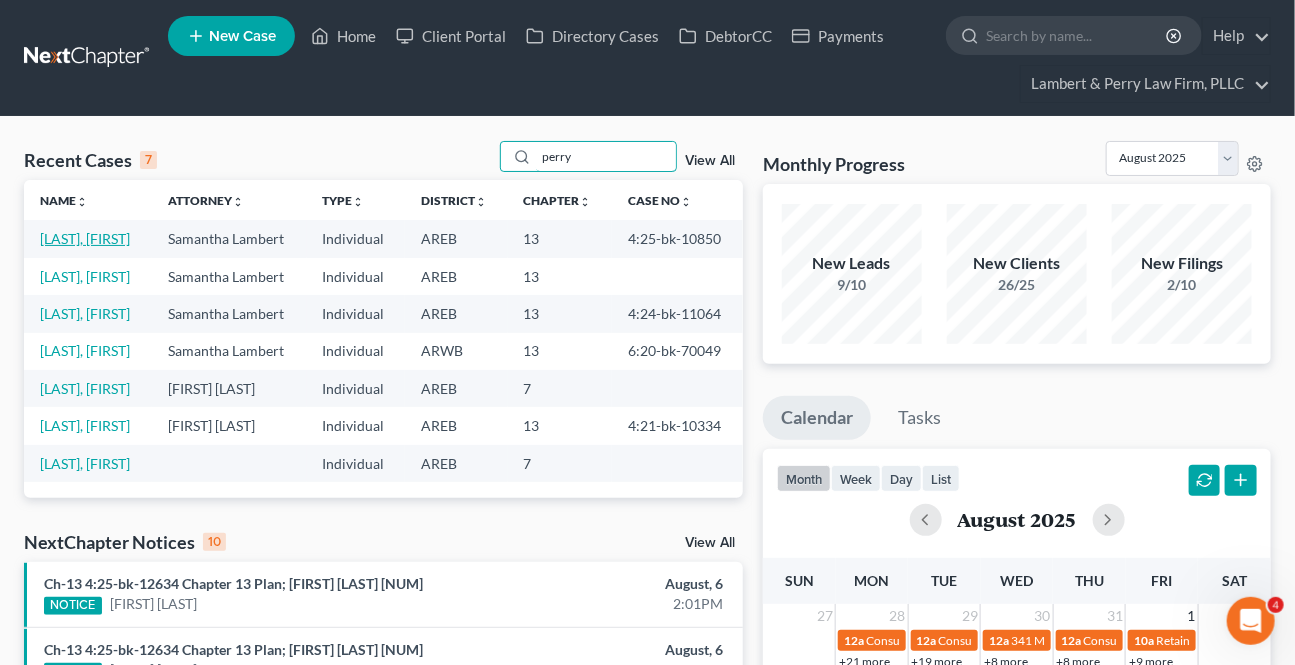 type on "perry" 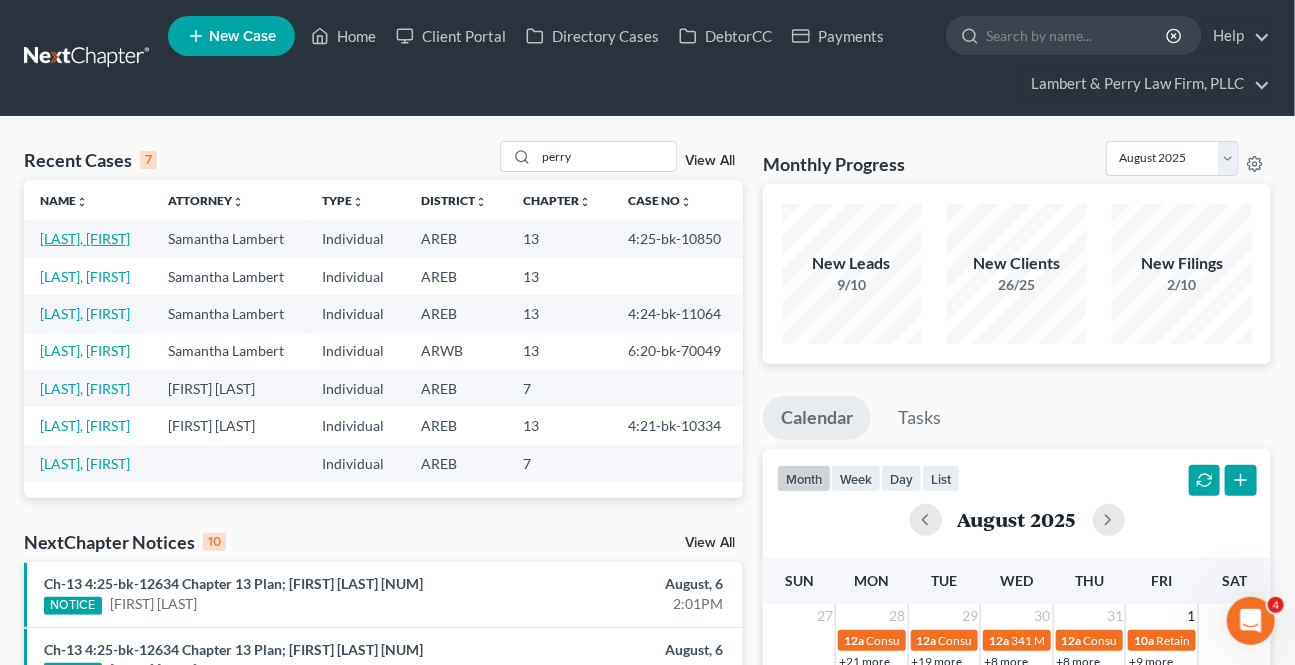click on "[LAST], [FIRST]" at bounding box center (85, 238) 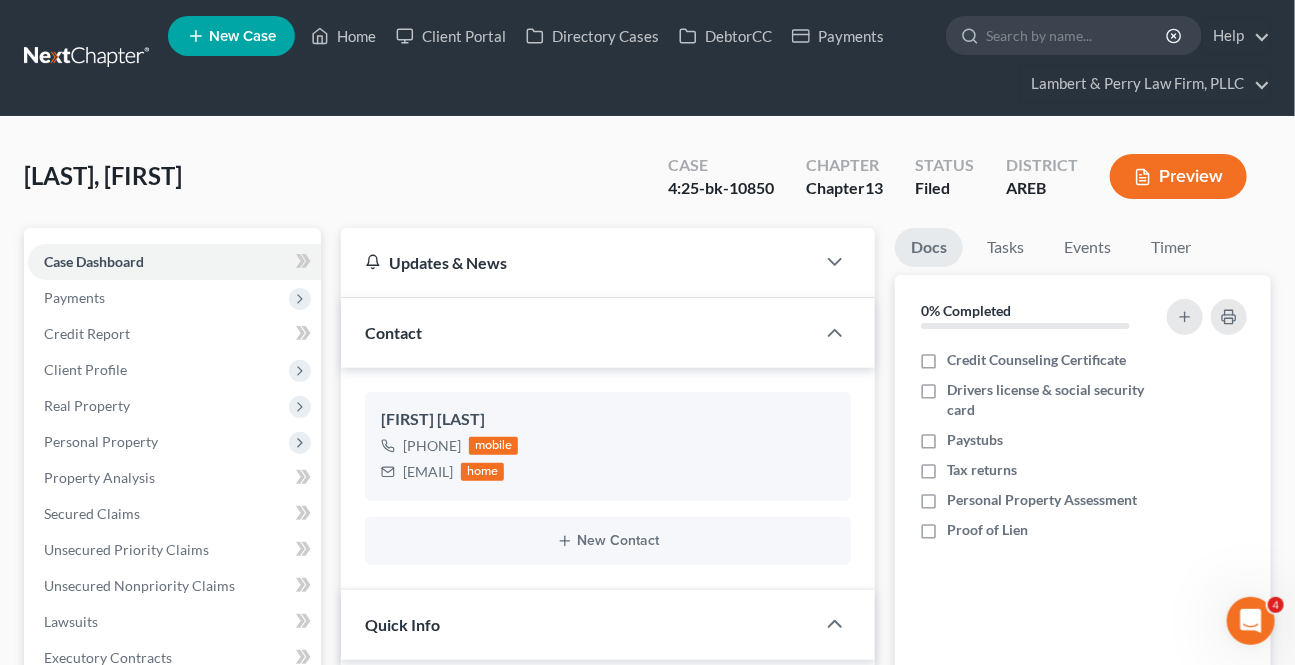 scroll, scrollTop: 272, scrollLeft: 0, axis: vertical 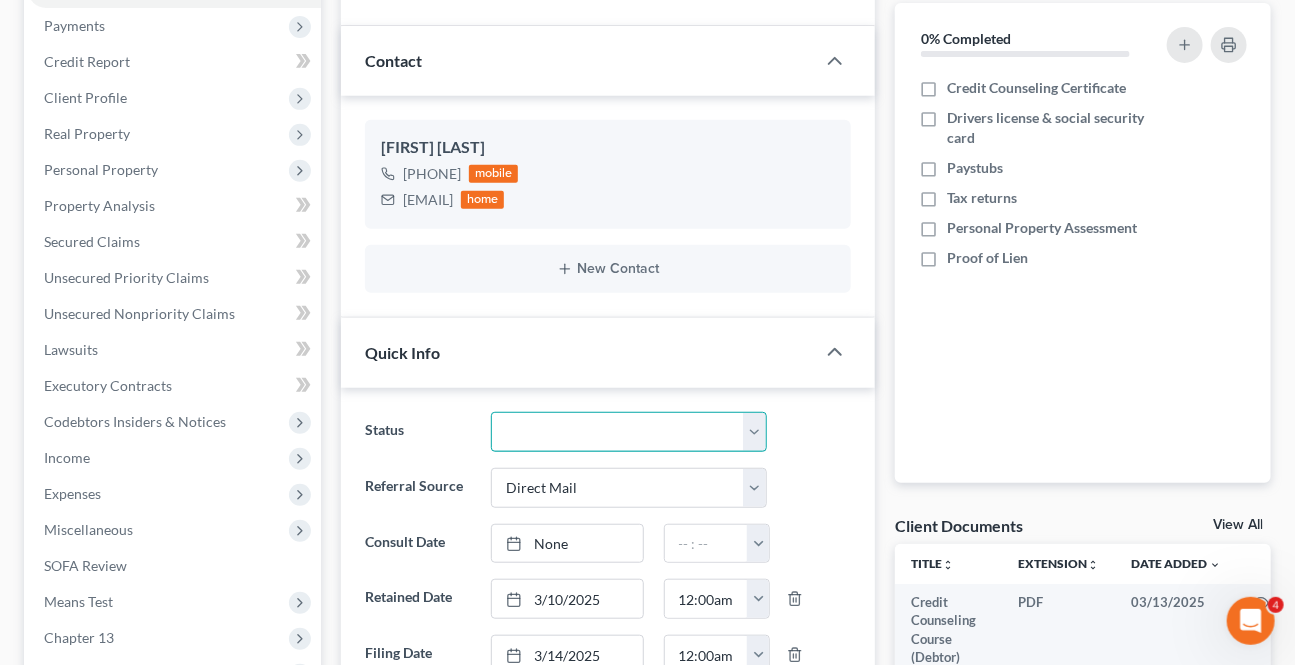 click on "Awaiting 341 Chapter 7 - Attended Meeting Confirmed Discharged Dismissed New Consult Not Retained Rejected Retained Unconfirmed Withdrawn as Counsel" at bounding box center (628, 432) 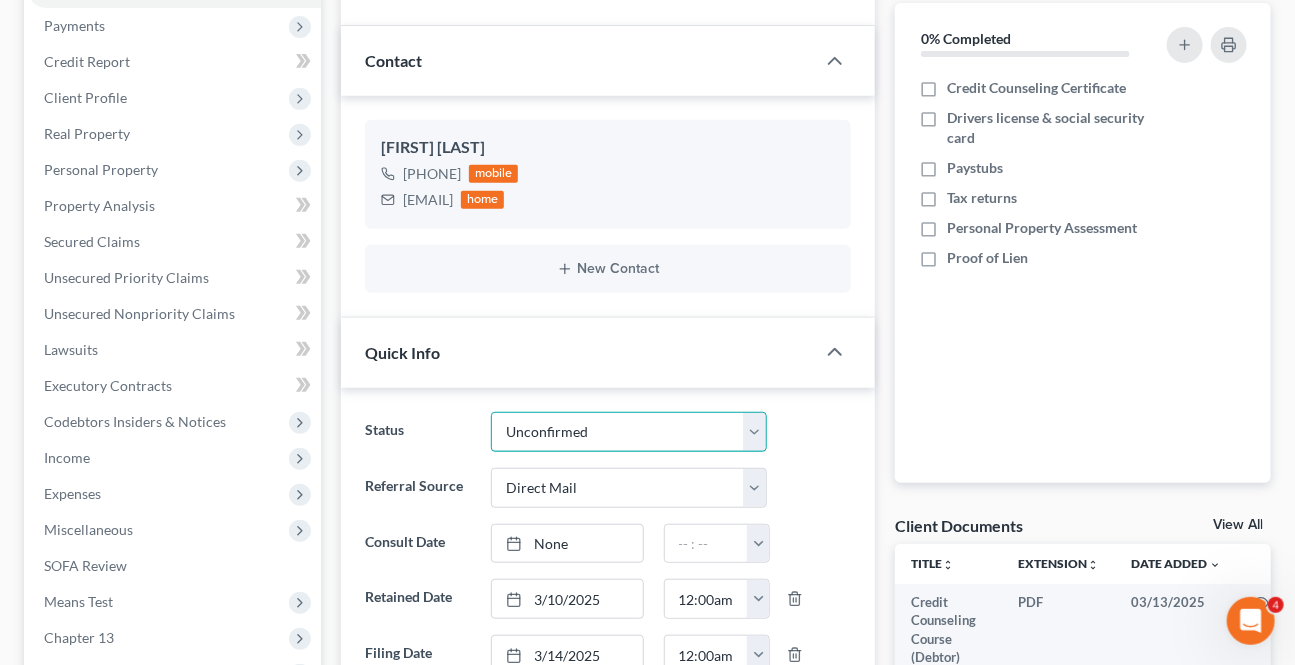 click on "Awaiting 341 Chapter 7 - Attended Meeting Confirmed Discharged Dismissed New Consult Not Retained Rejected Retained Unconfirmed Withdrawn as Counsel" at bounding box center [628, 432] 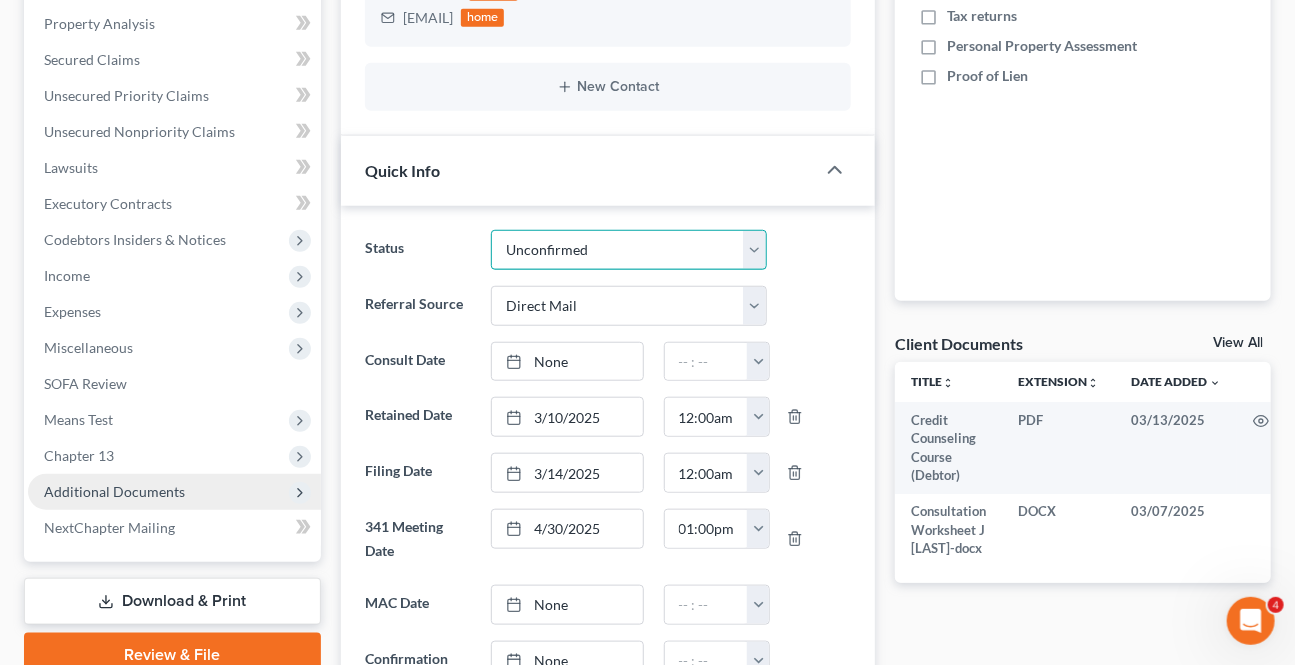 scroll, scrollTop: 545, scrollLeft: 0, axis: vertical 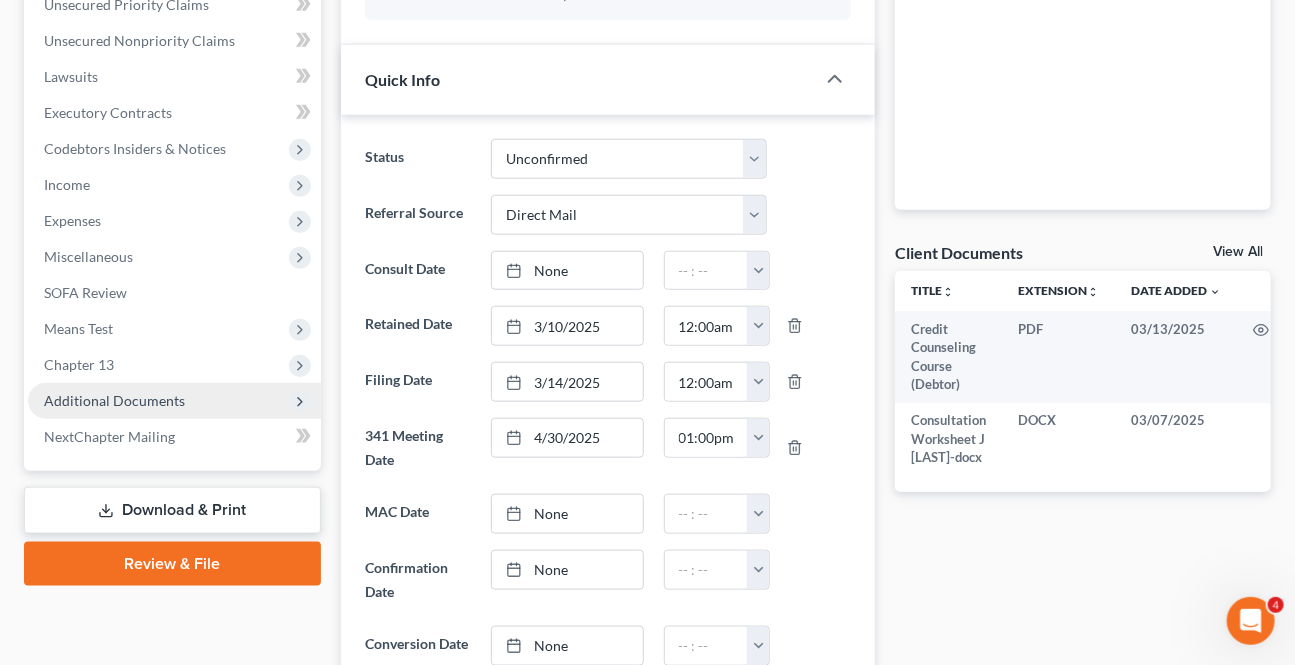 click on "Additional Documents" at bounding box center (114, 400) 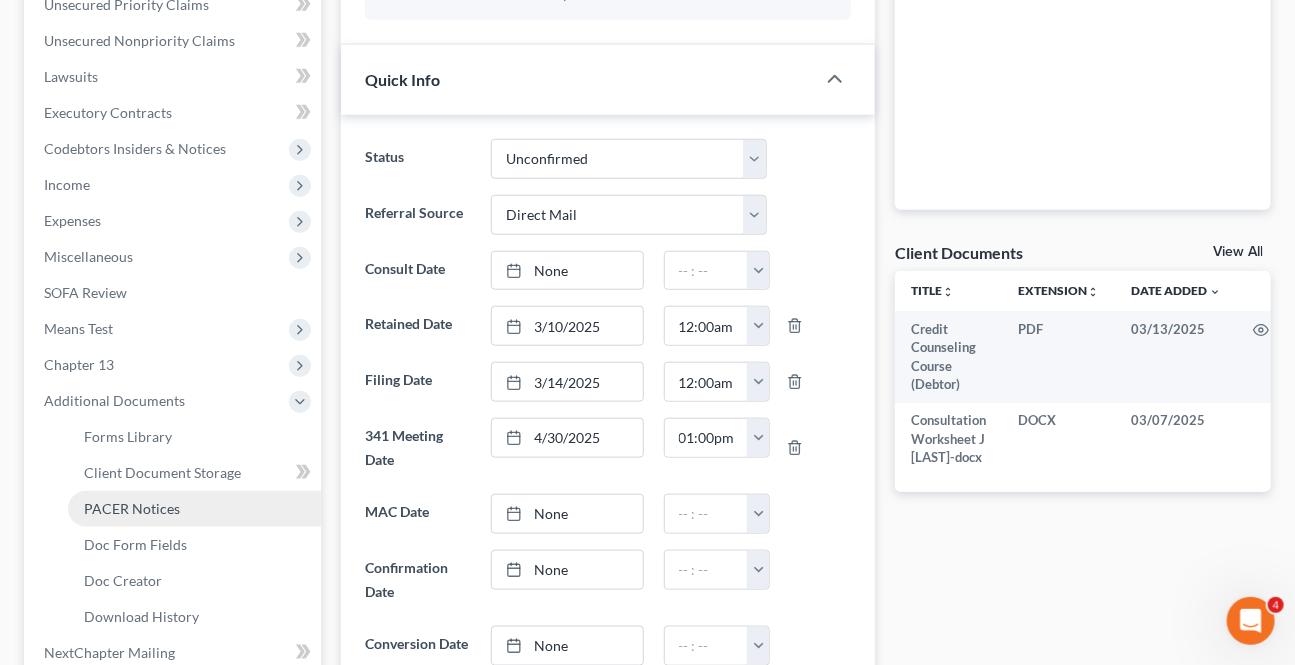 click on "PACER Notices" at bounding box center [194, 509] 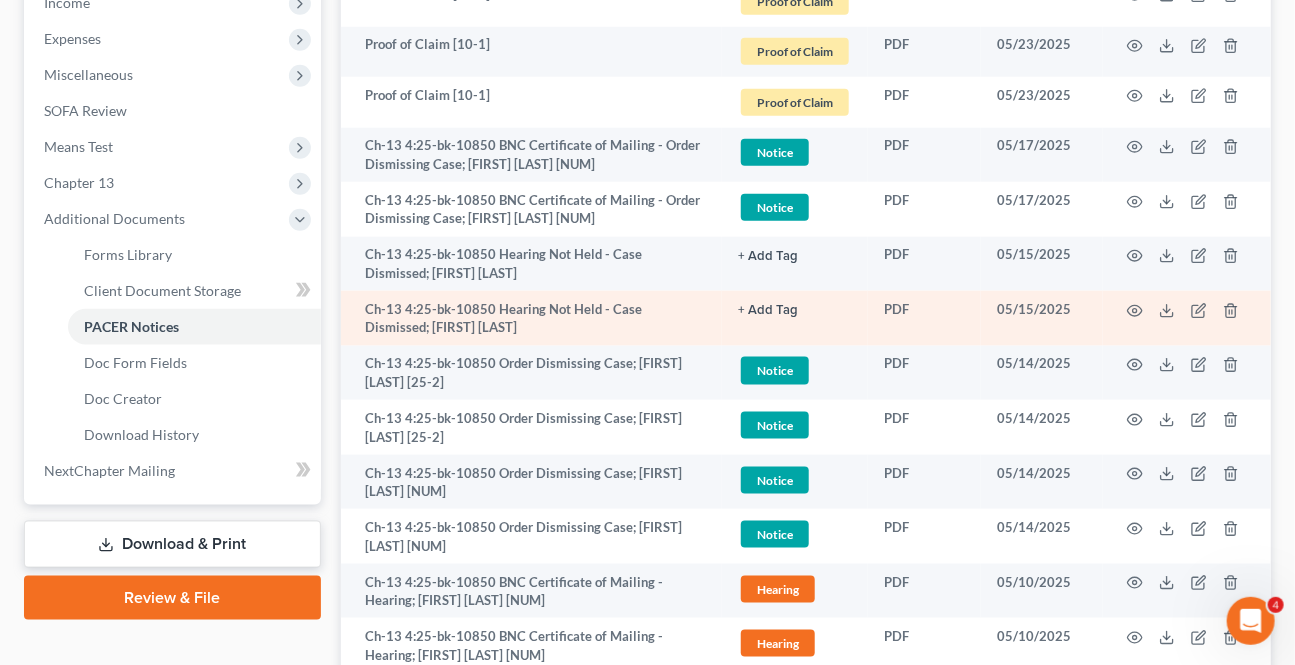 scroll, scrollTop: 818, scrollLeft: 0, axis: vertical 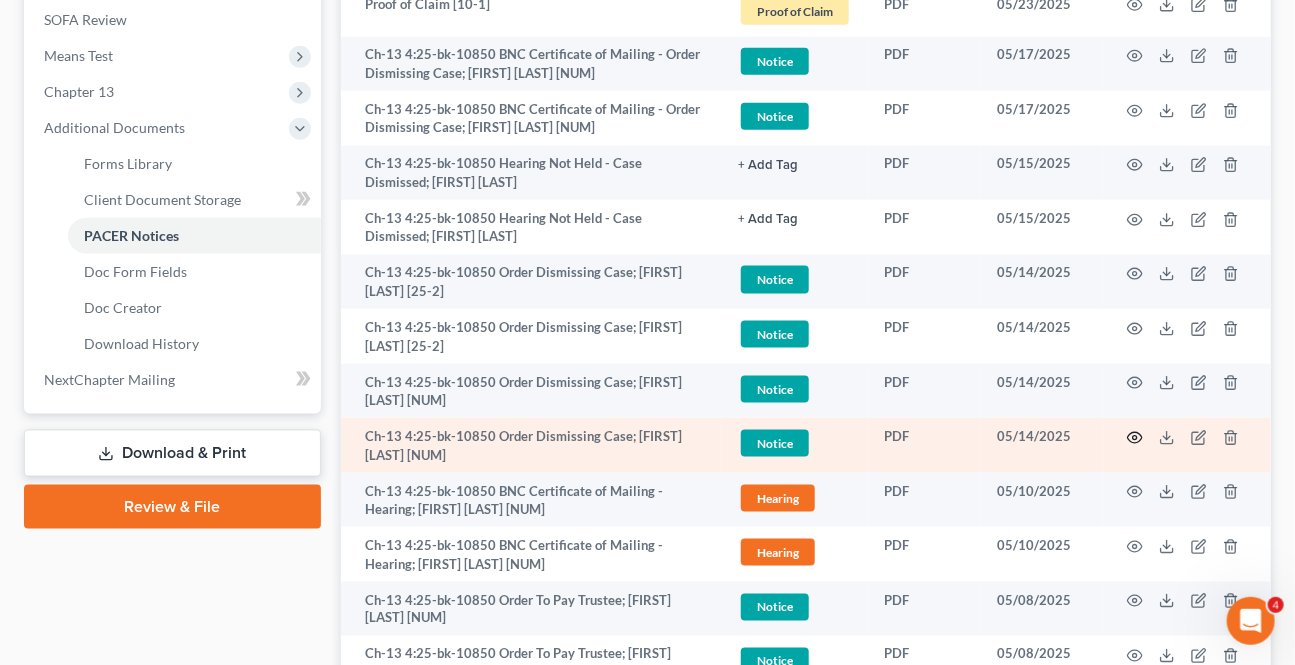 click 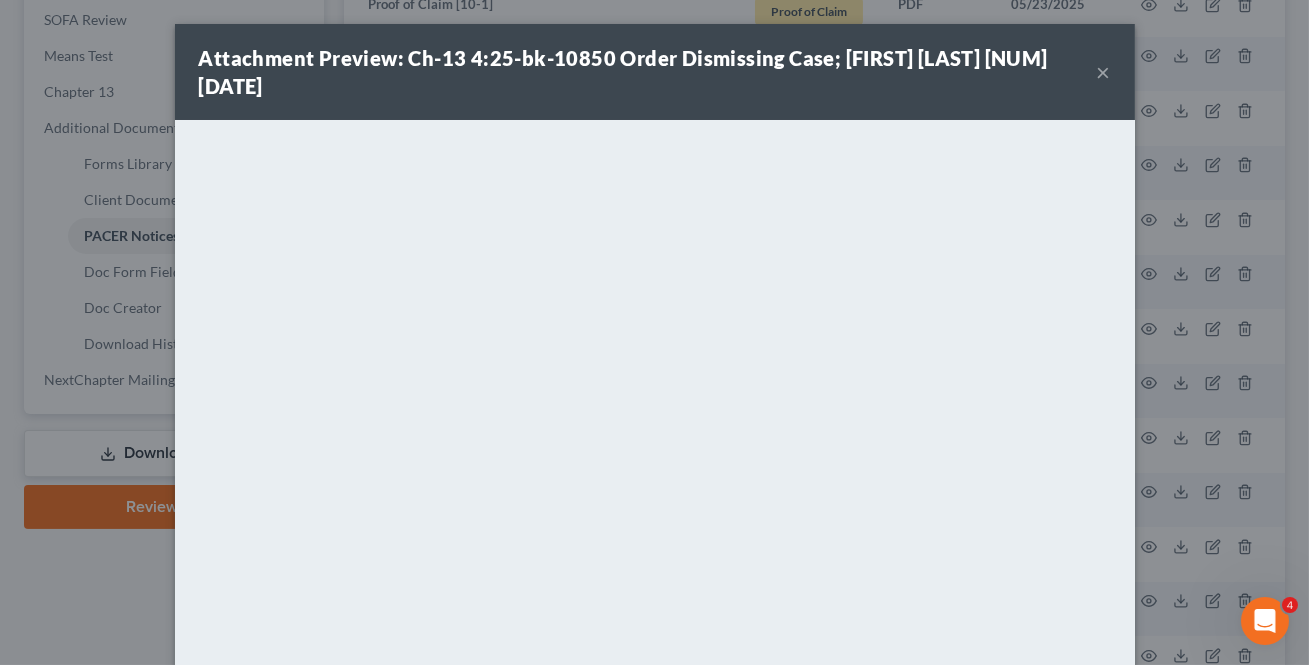 click on "×" at bounding box center [1104, 72] 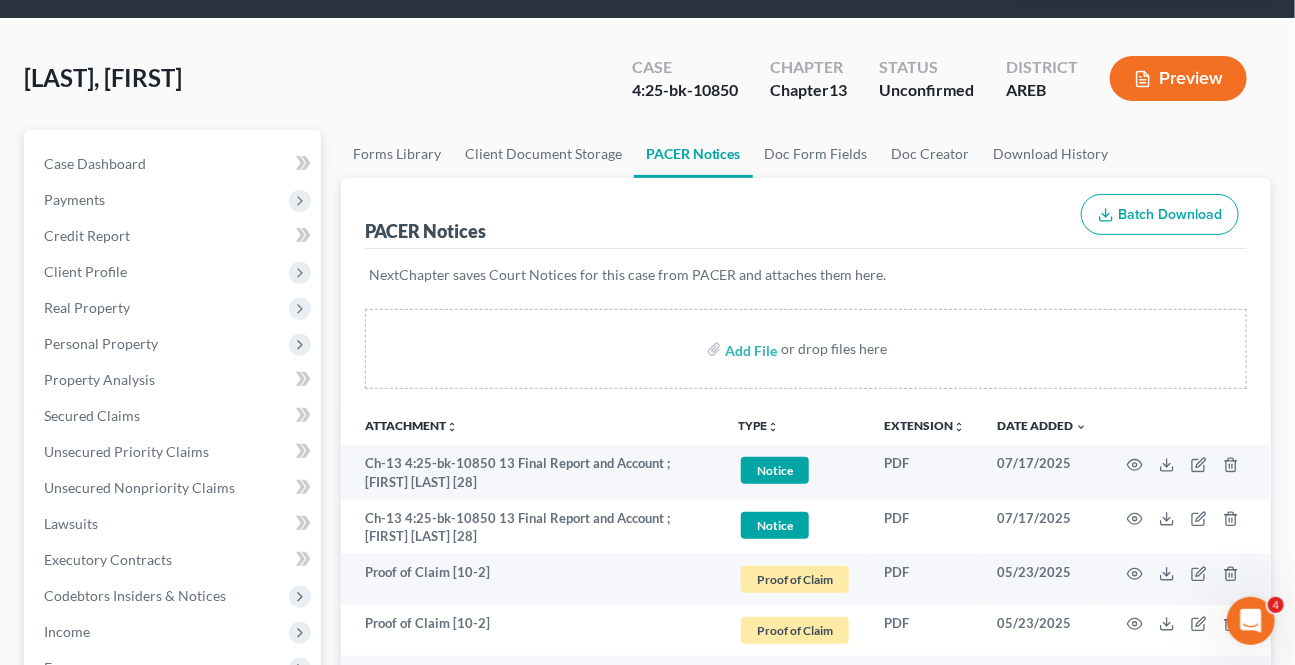 scroll, scrollTop: 90, scrollLeft: 0, axis: vertical 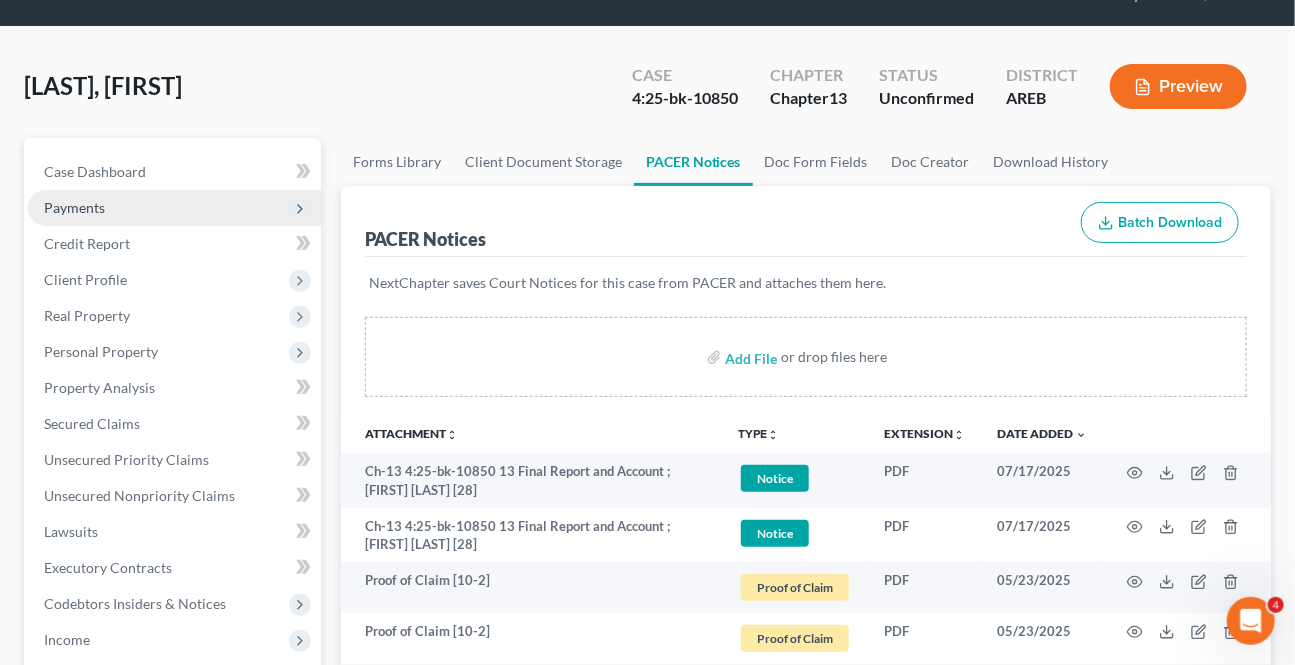 click on "Payments" at bounding box center [174, 208] 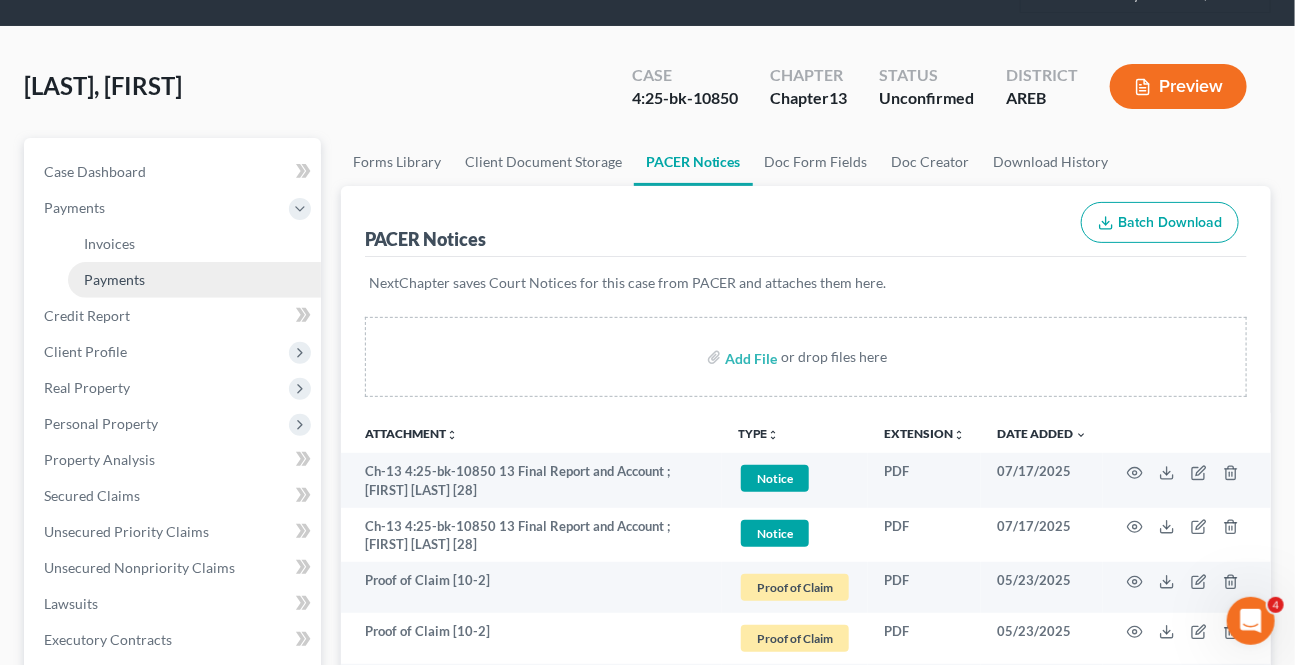 click on "Payments" at bounding box center [114, 279] 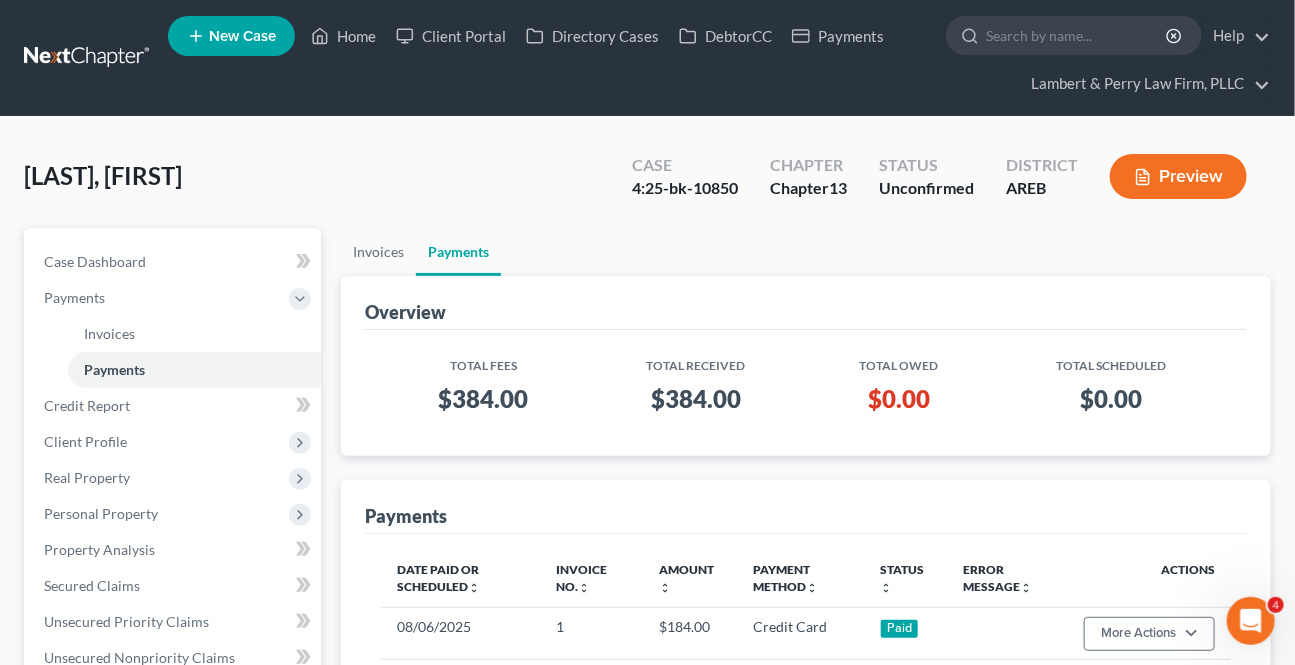 scroll, scrollTop: 90, scrollLeft: 0, axis: vertical 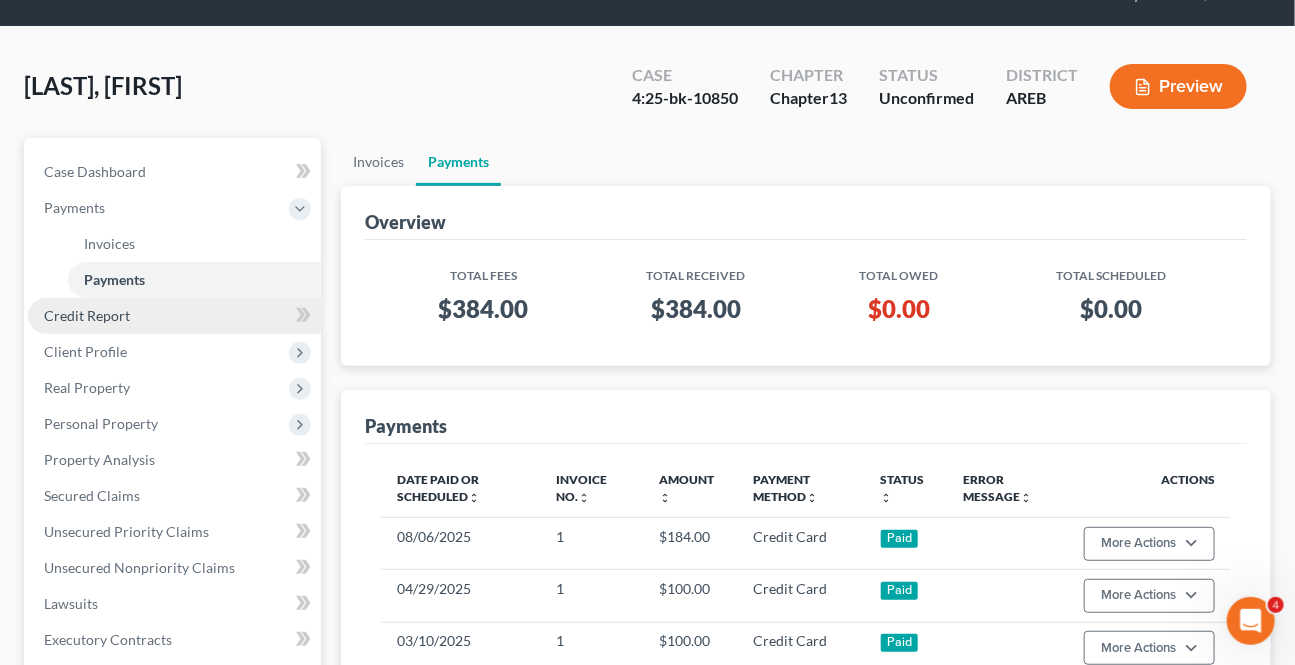 click on "Credit Report" at bounding box center (87, 315) 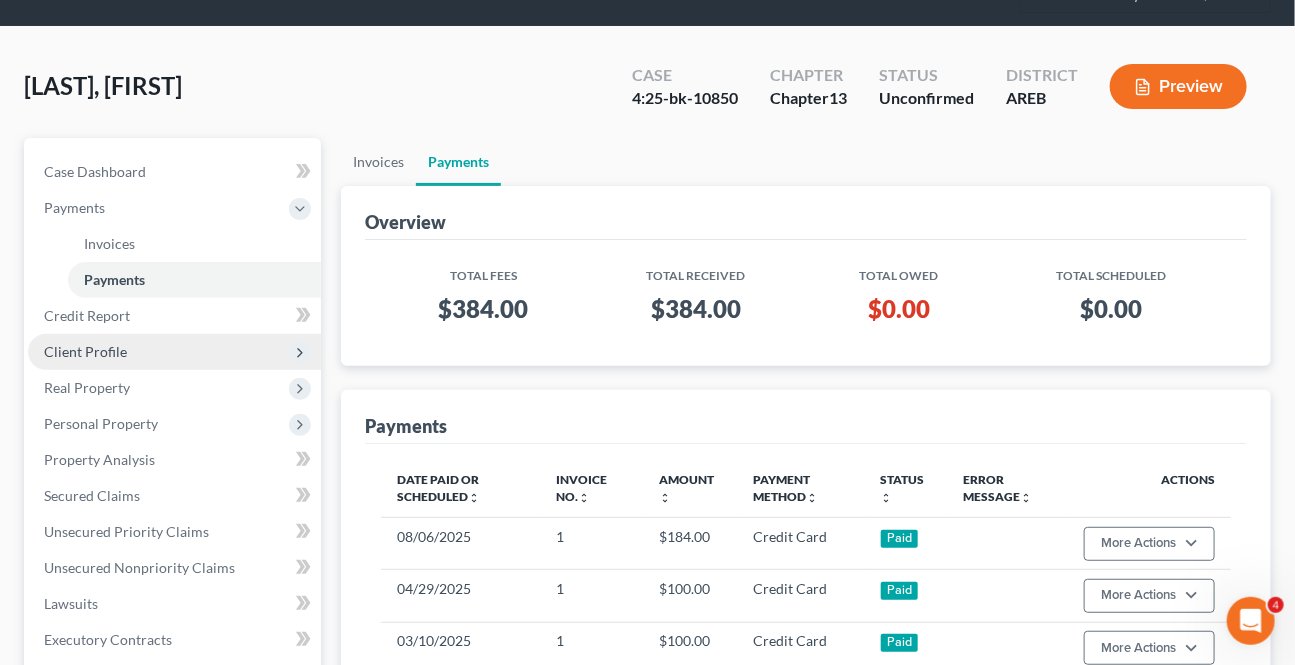 click on "Client Profile" at bounding box center (85, 351) 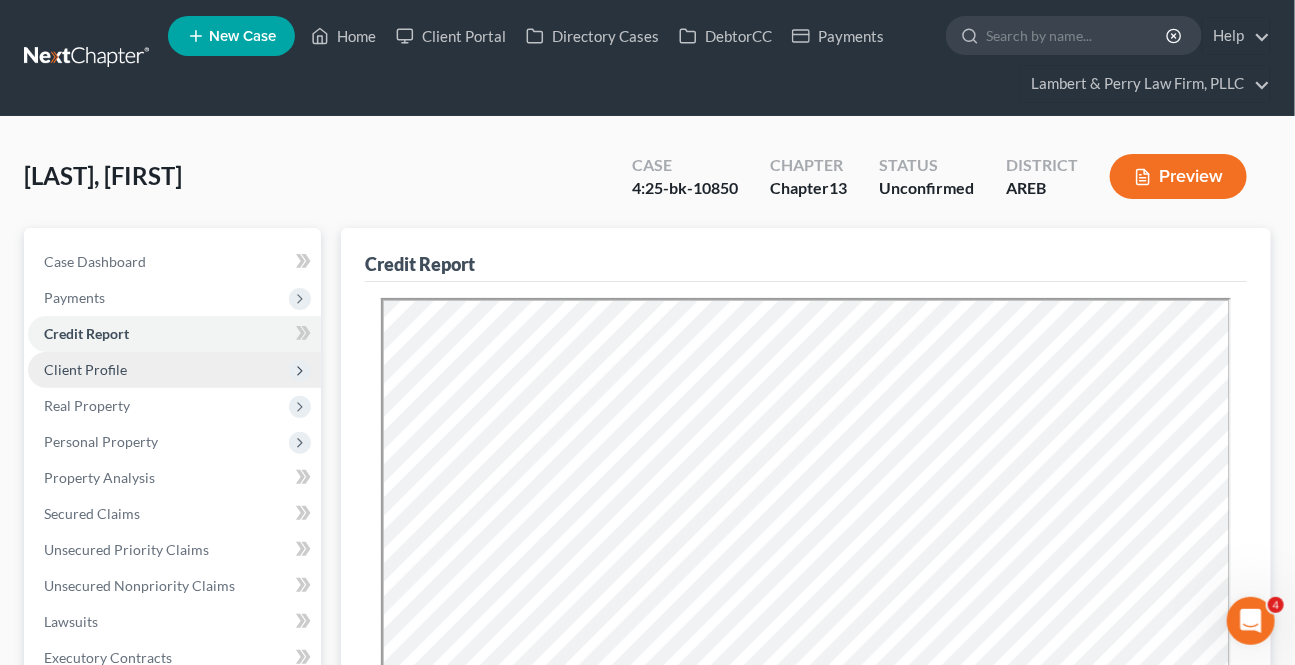 scroll, scrollTop: 0, scrollLeft: 0, axis: both 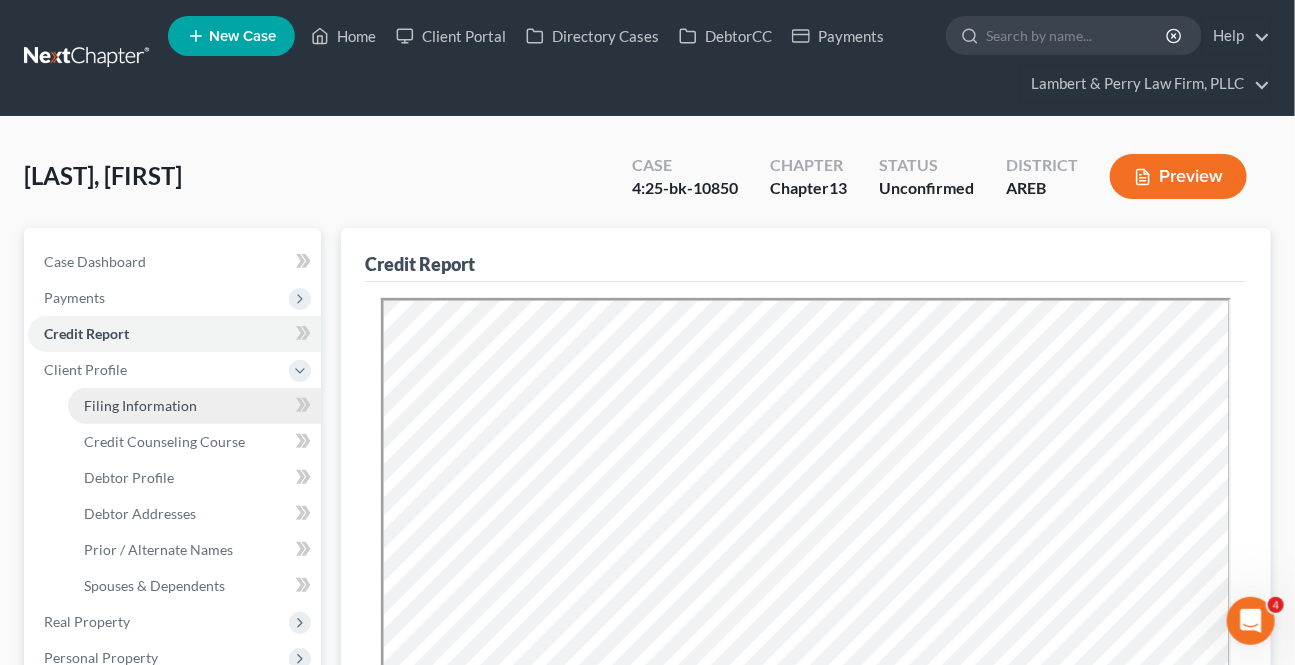 click on "Filing Information" at bounding box center (194, 406) 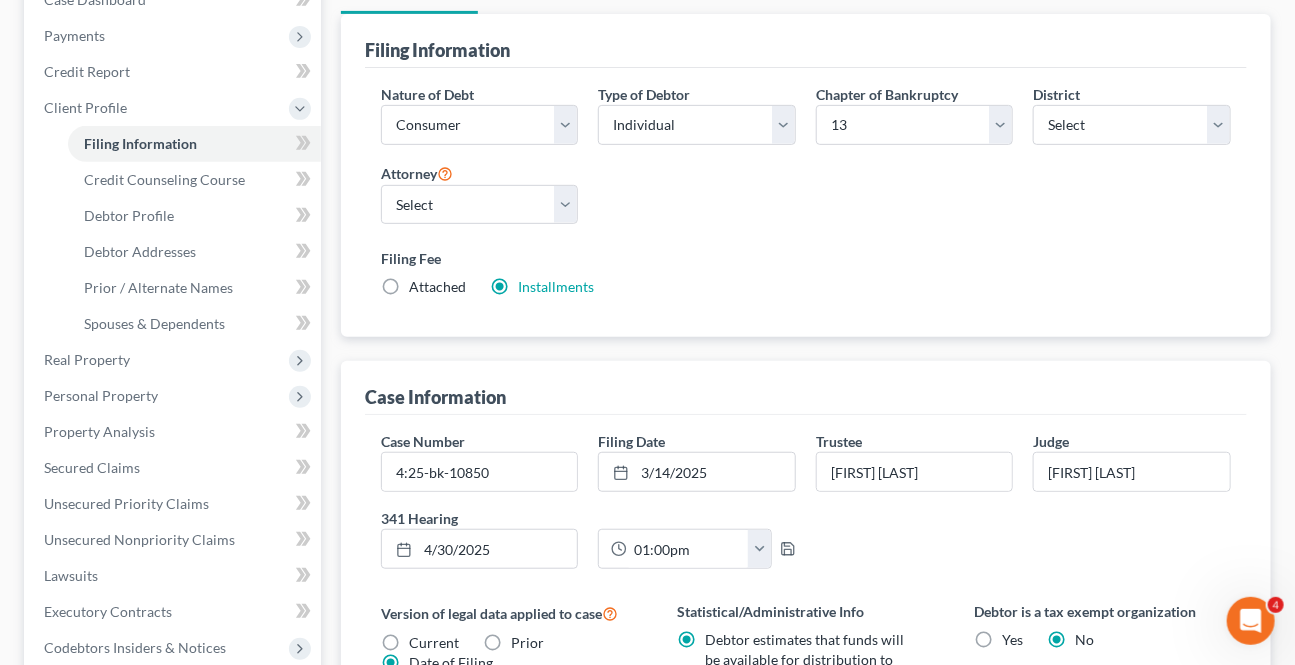 scroll, scrollTop: 272, scrollLeft: 0, axis: vertical 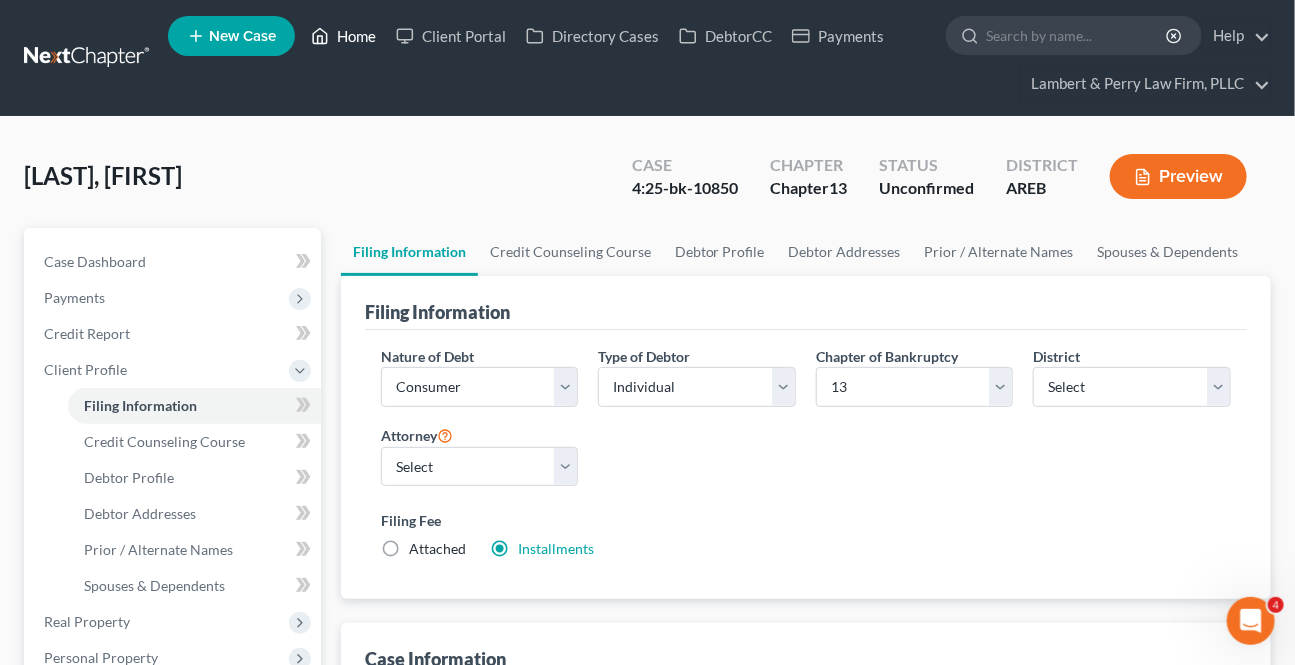 click on "Home" at bounding box center [343, 36] 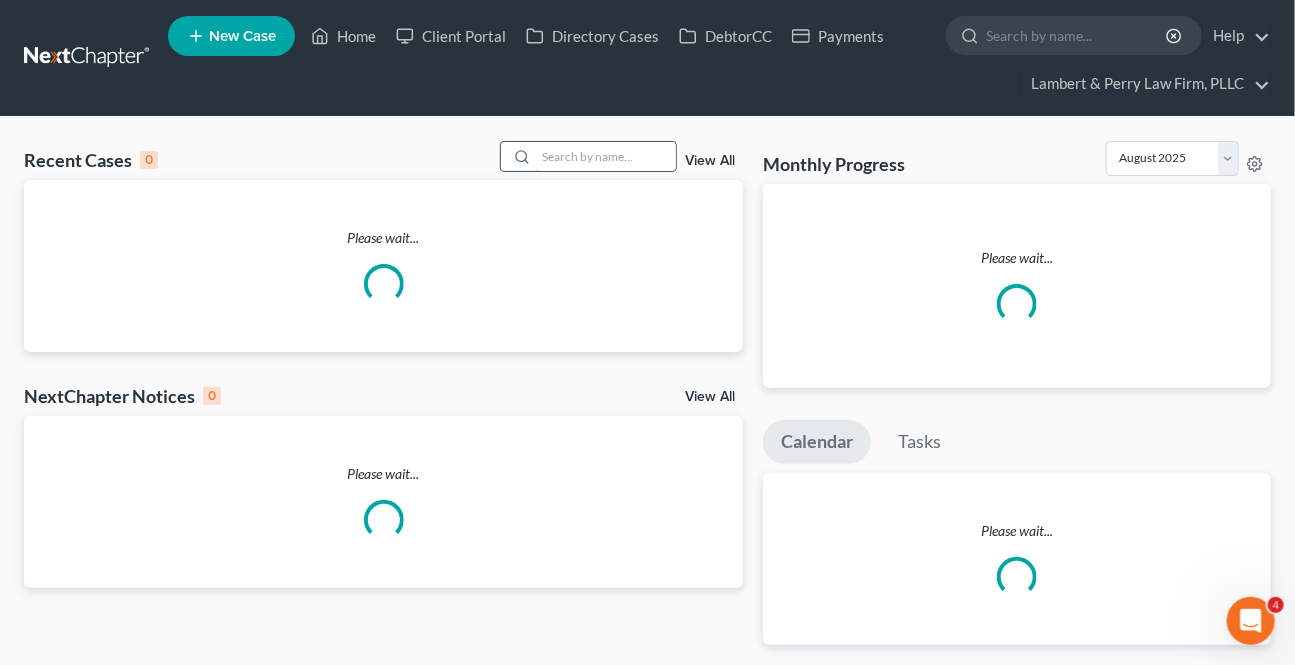 click at bounding box center (606, 156) 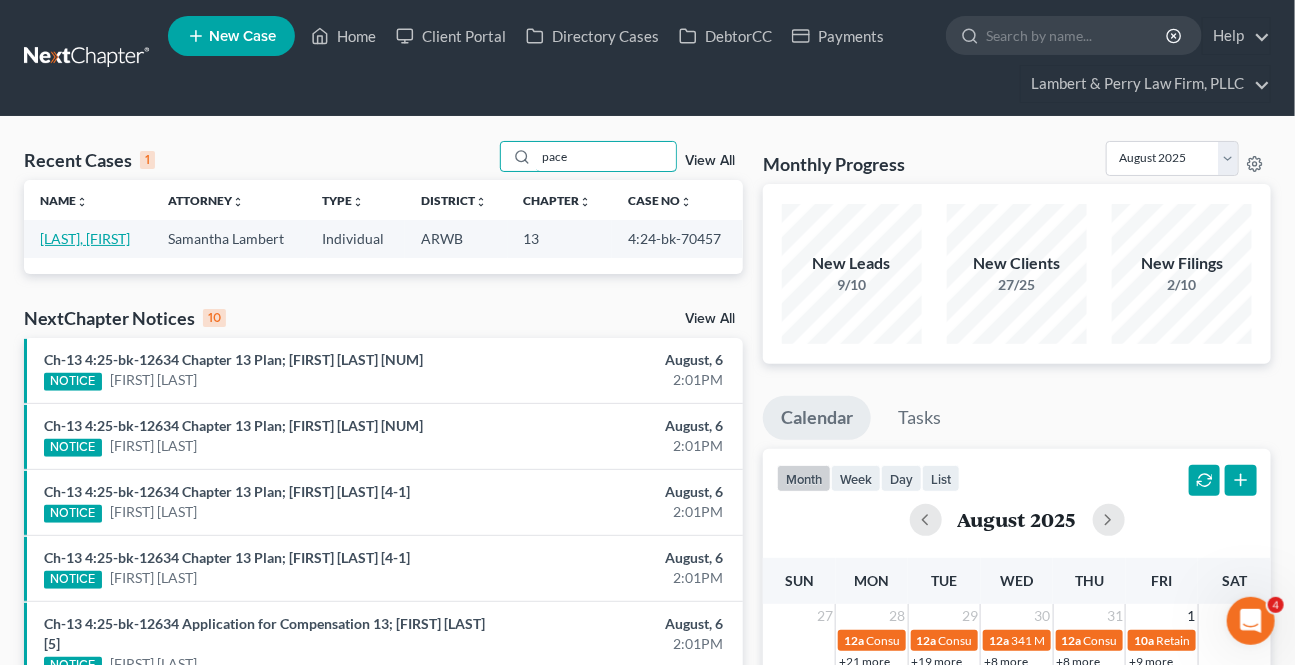 type on "pace" 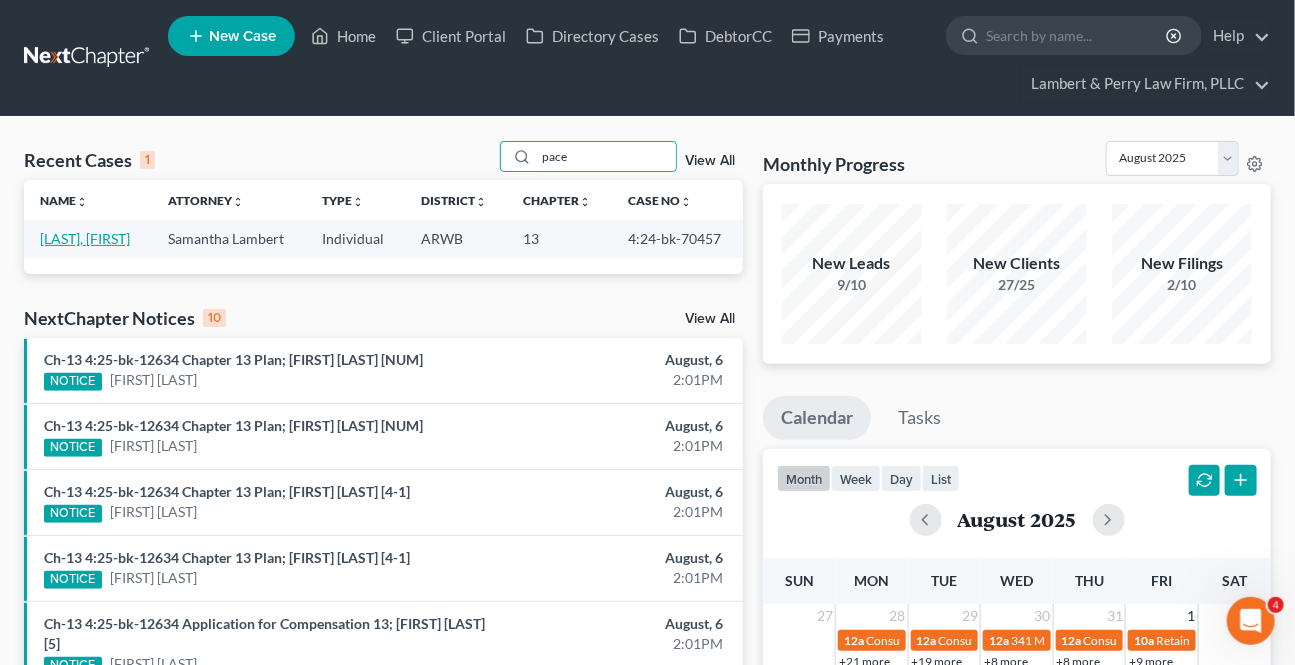 click on "[LAST], [FIRST]" at bounding box center (85, 238) 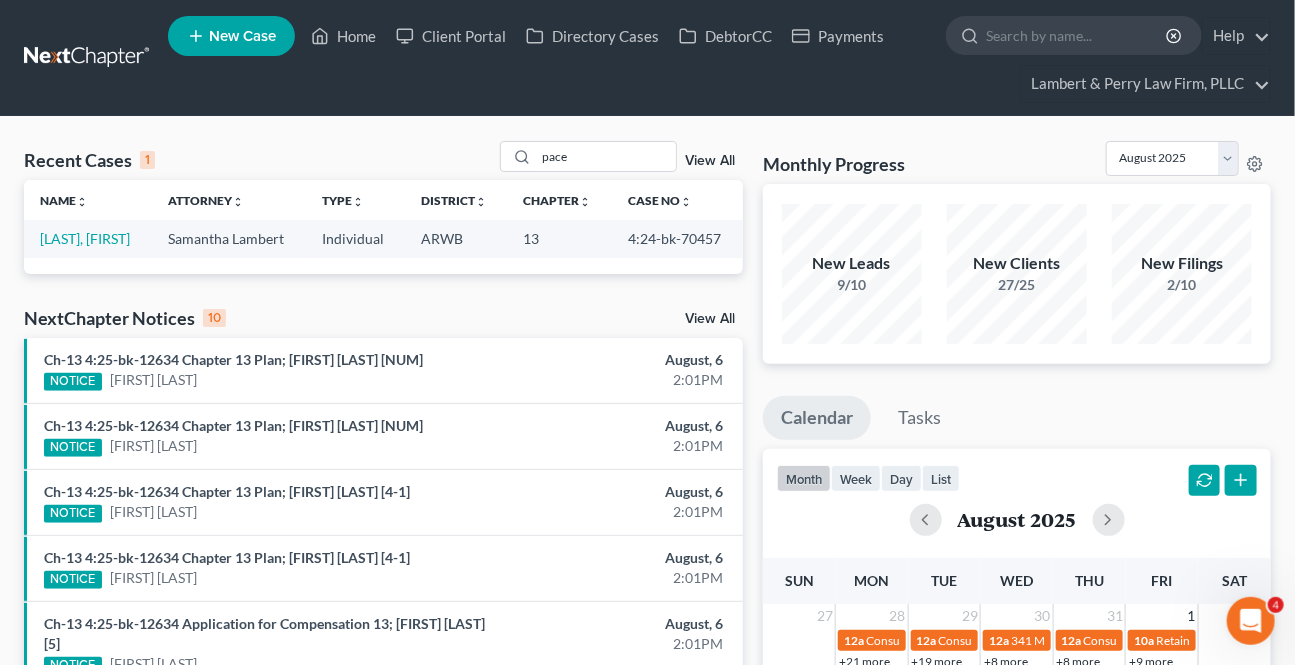 select on "2" 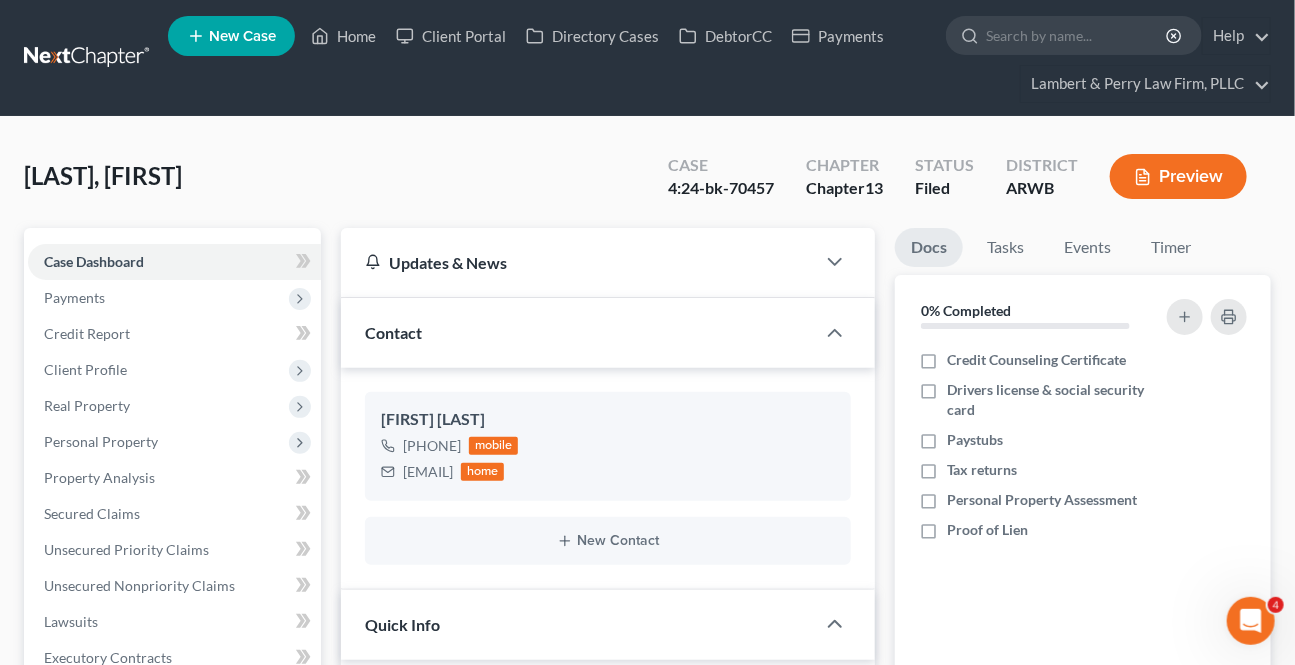scroll, scrollTop: 363, scrollLeft: 0, axis: vertical 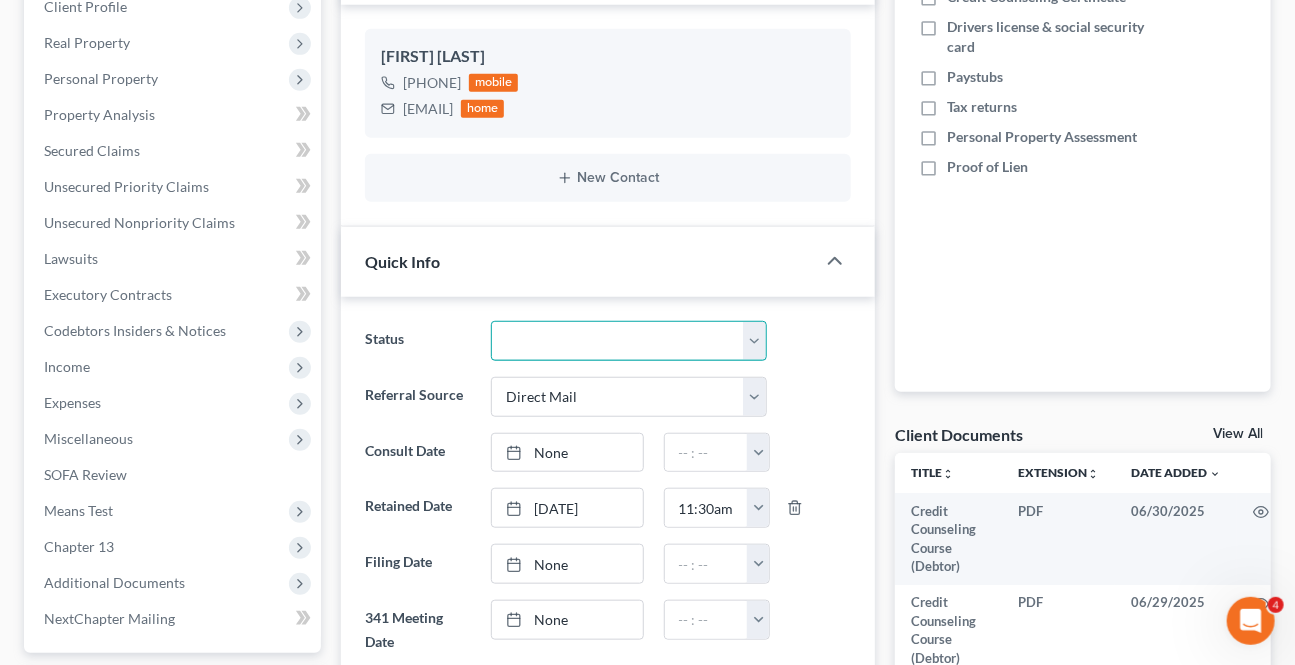 drag, startPoint x: 610, startPoint y: 349, endPoint x: 597, endPoint y: 357, distance: 15.264338 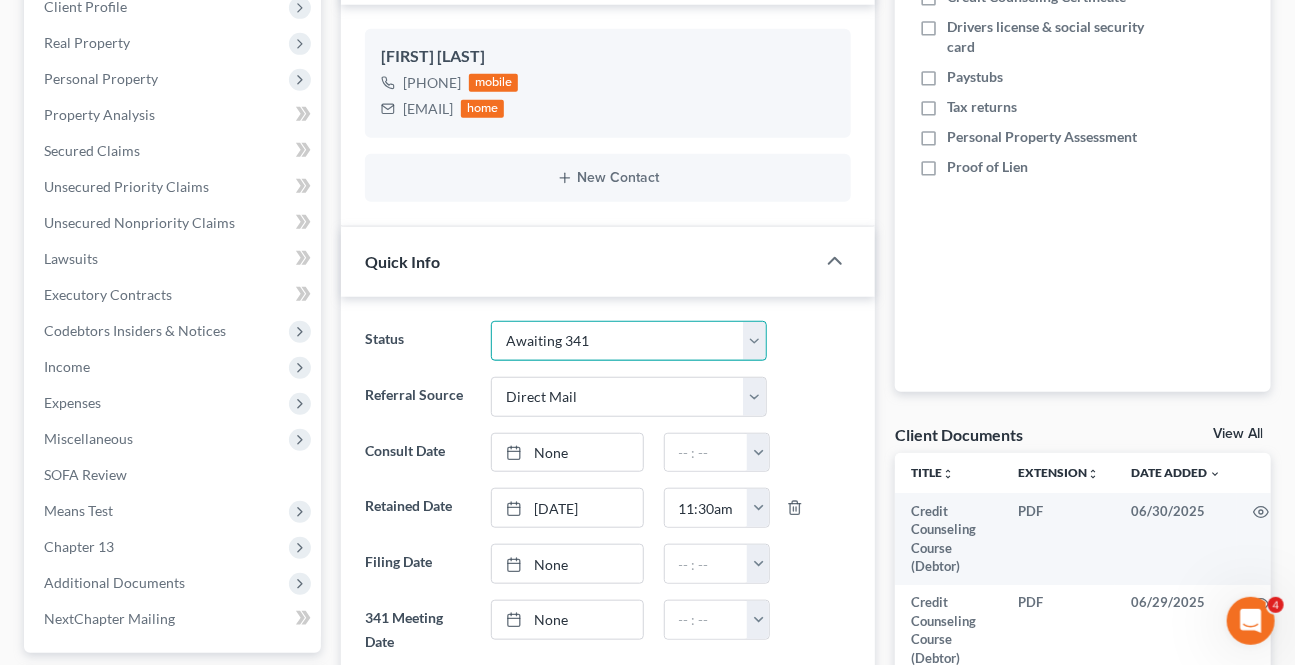 click on "Awaiting 341 Chapter 7 - Attended Meeting Confirmed Discharged Dismissed New Consult Not Retained Rejected Retained Unconfirmed Withdrawn as Counsel" at bounding box center [628, 341] 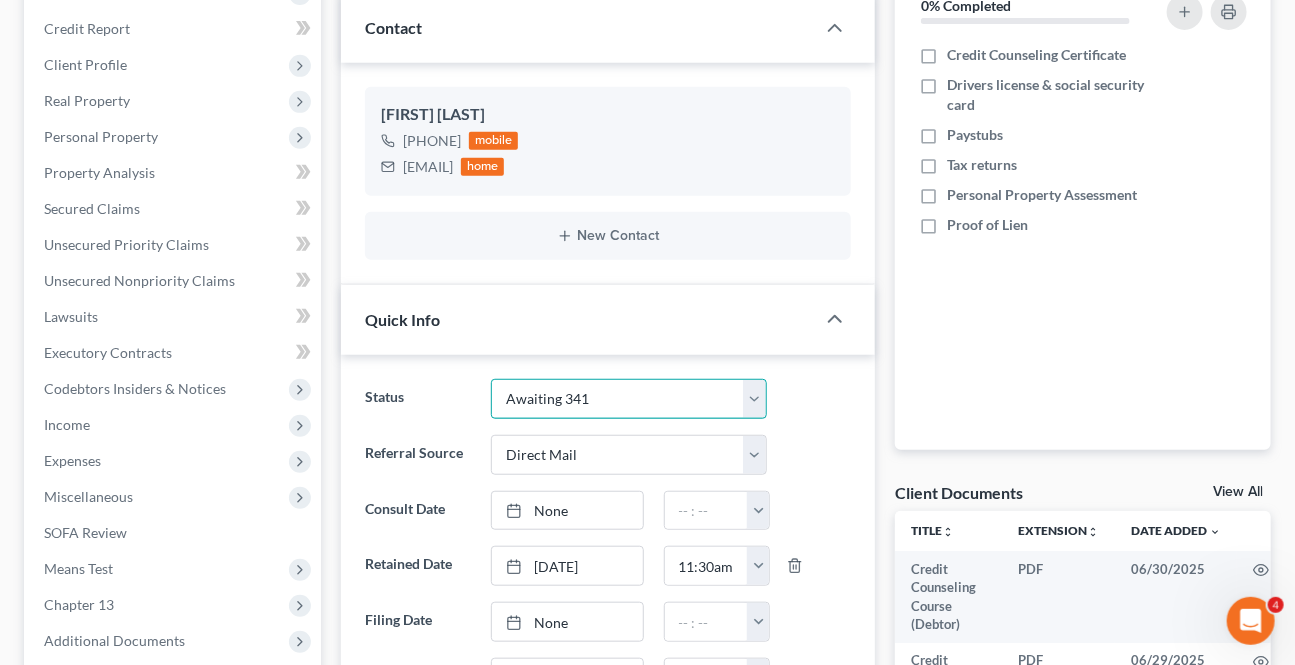 scroll, scrollTop: 272, scrollLeft: 0, axis: vertical 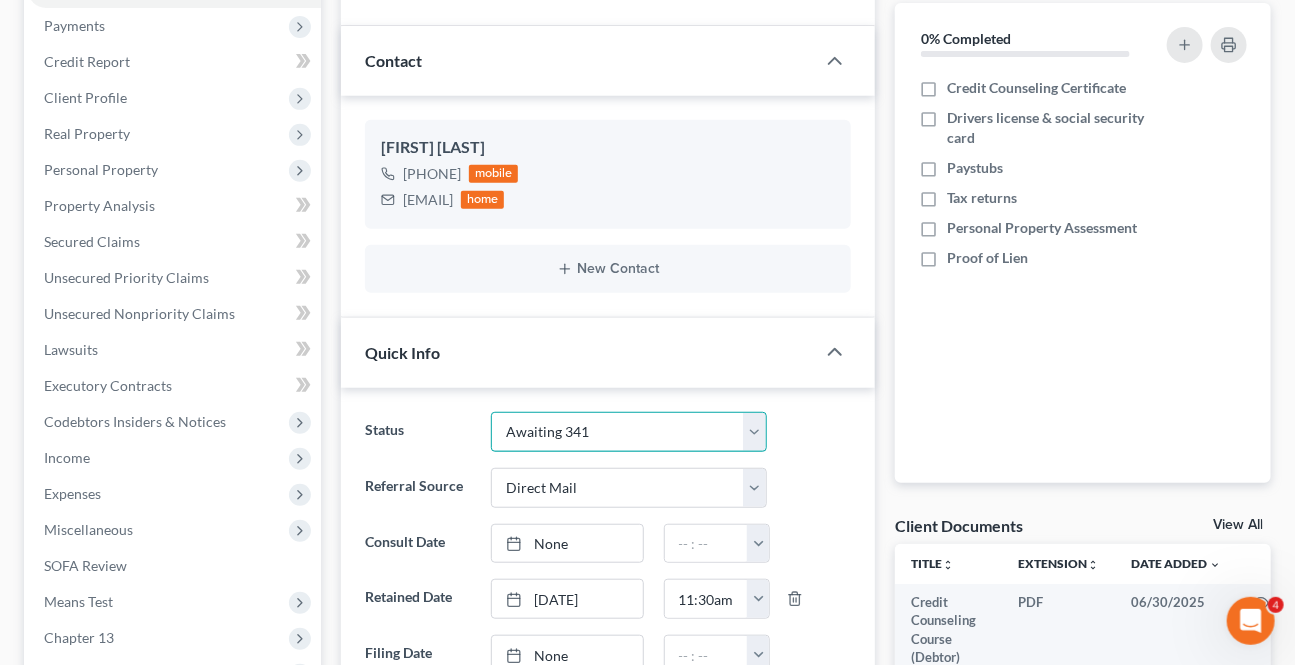 click on "Awaiting 341 Chapter 7 - Attended Meeting Confirmed Discharged Dismissed New Consult Not Retained Rejected Retained Unconfirmed Withdrawn as Counsel" at bounding box center [628, 432] 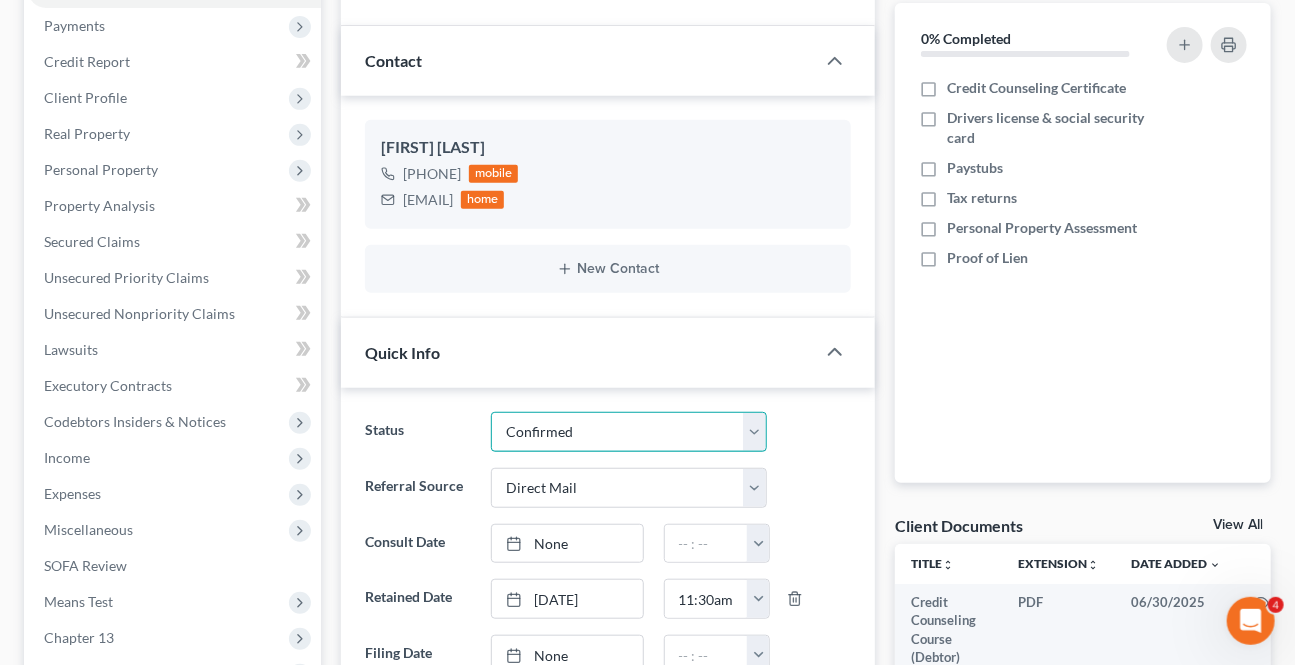 click on "Awaiting 341 Chapter 7 - Attended Meeting Confirmed Discharged Dismissed New Consult Not Retained Rejected Retained Unconfirmed Withdrawn as Counsel" at bounding box center [628, 432] 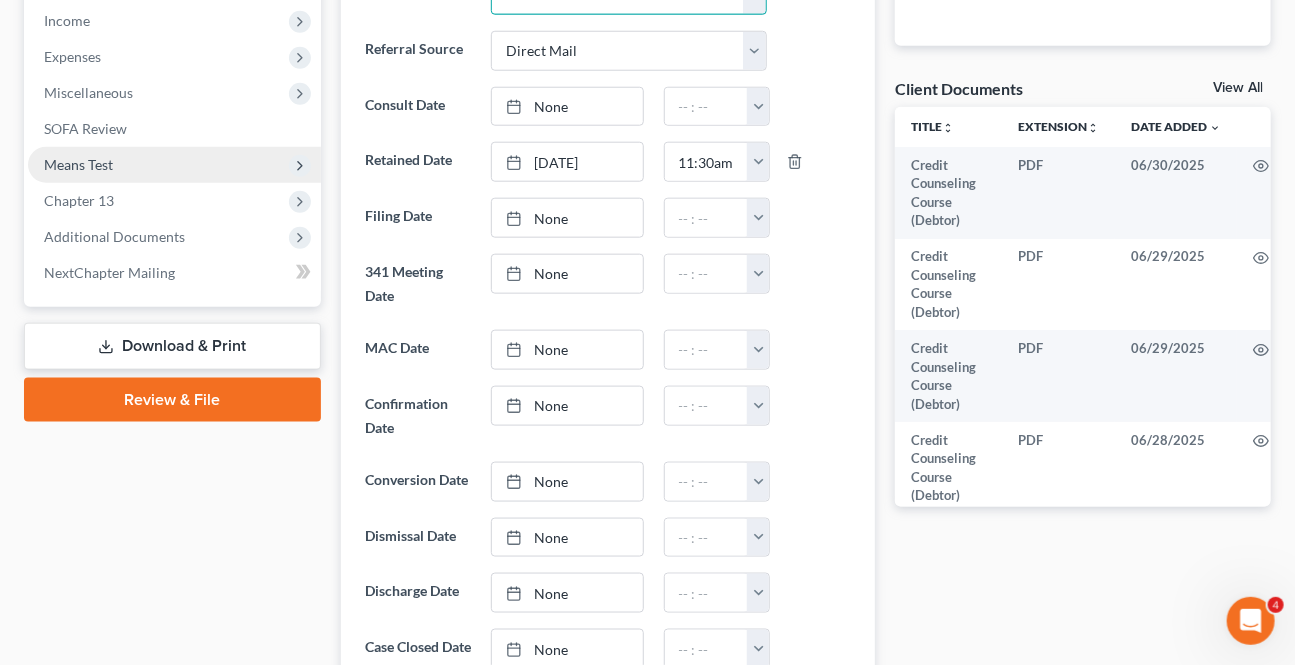 scroll, scrollTop: 818, scrollLeft: 0, axis: vertical 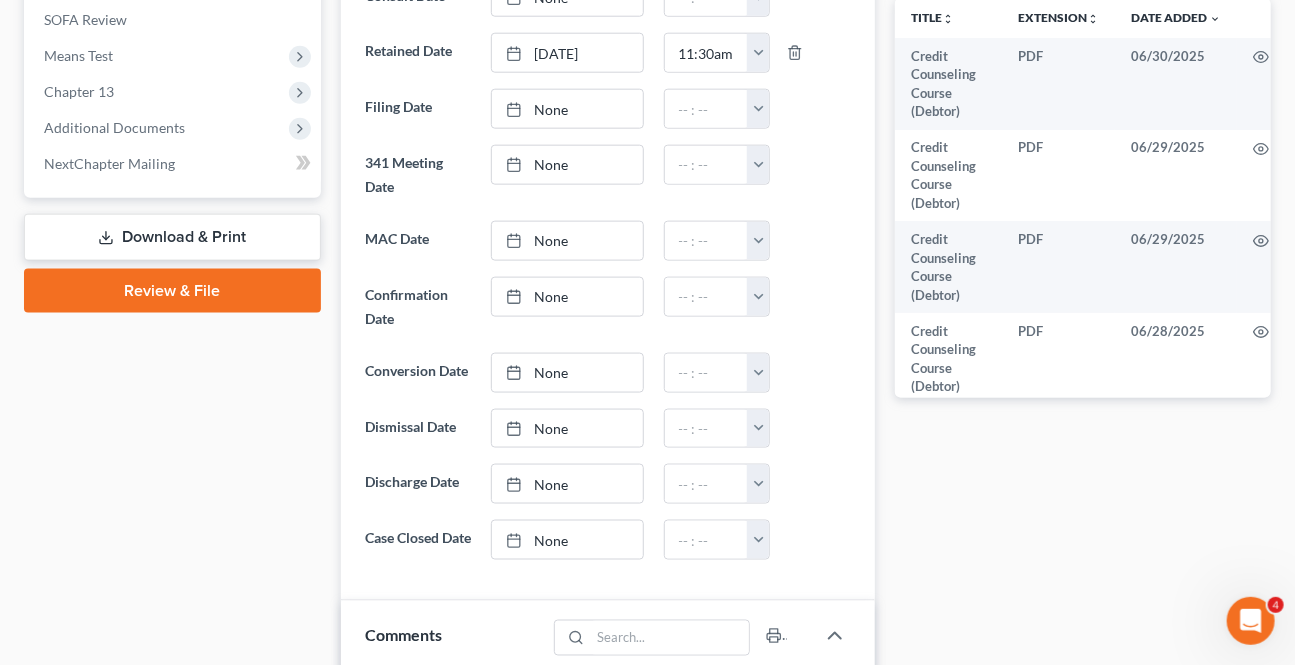 drag, startPoint x: 115, startPoint y: 122, endPoint x: 131, endPoint y: 189, distance: 68.88396 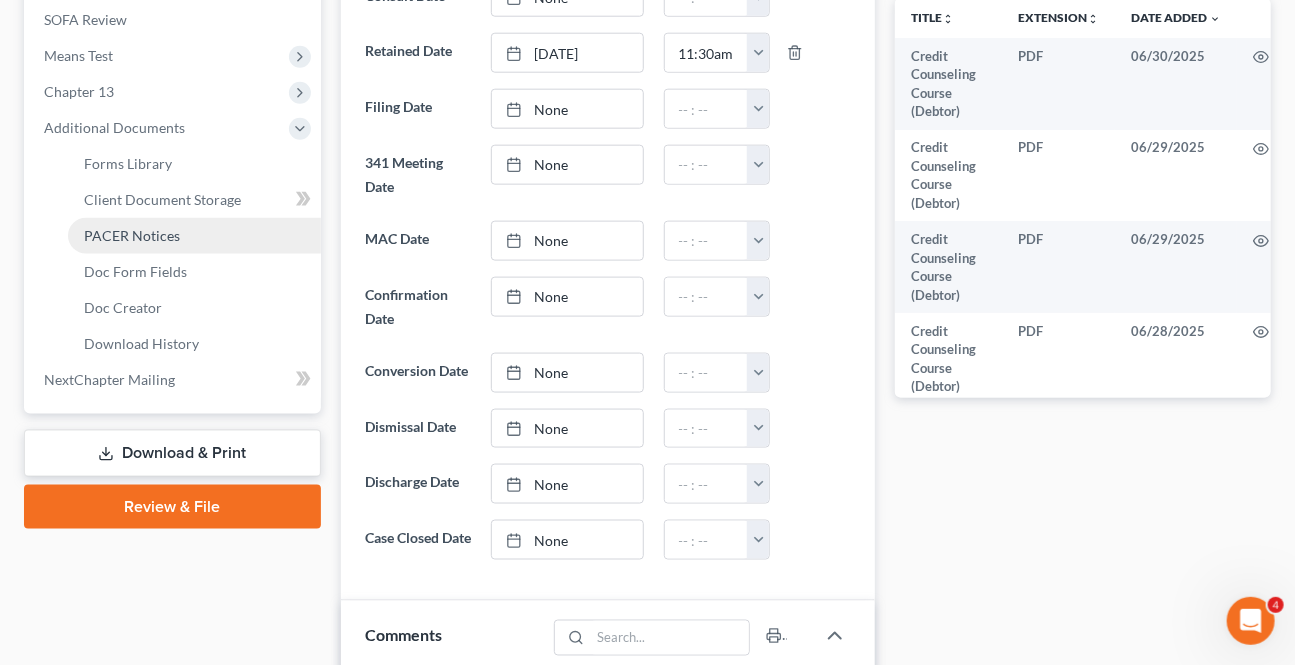 click on "PACER Notices" at bounding box center [132, 235] 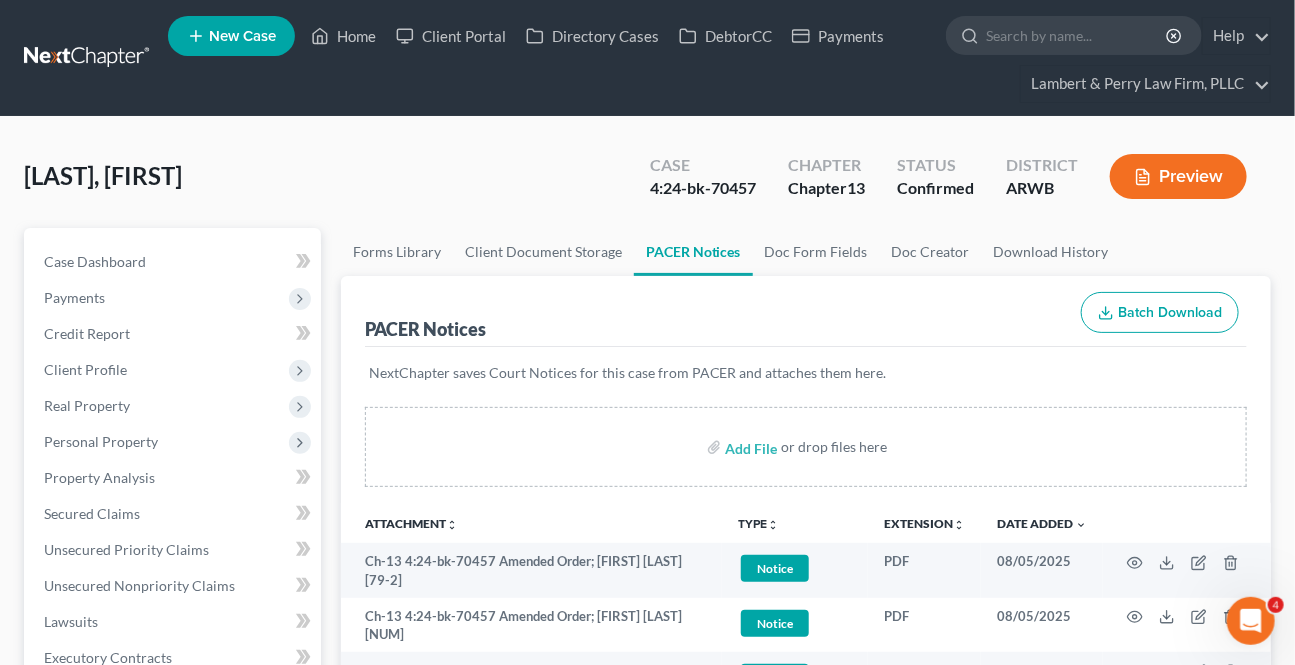 scroll, scrollTop: 181, scrollLeft: 0, axis: vertical 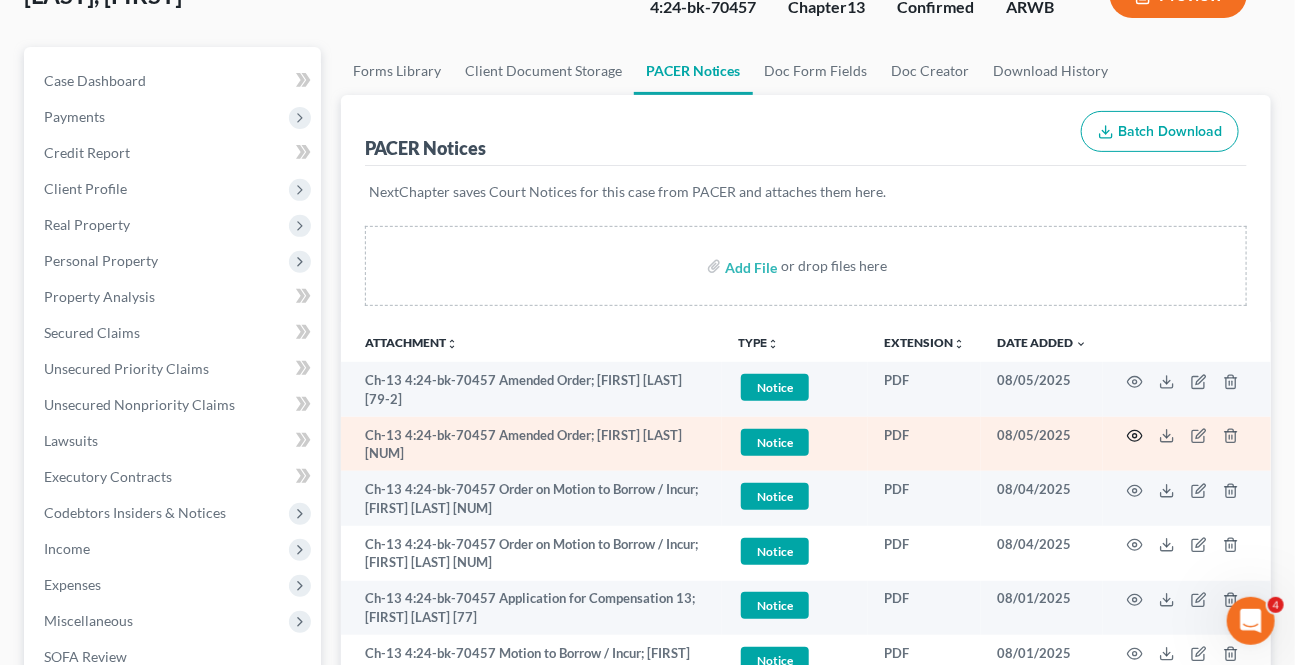 click 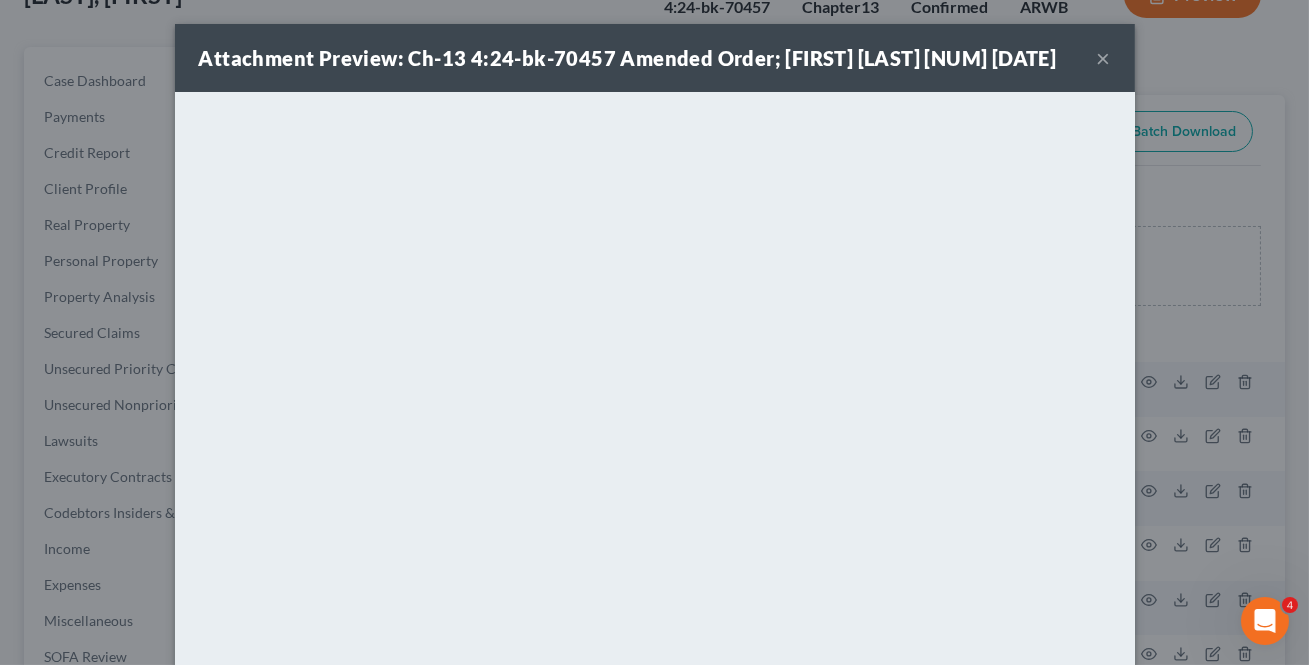 click on "×" at bounding box center [1104, 58] 